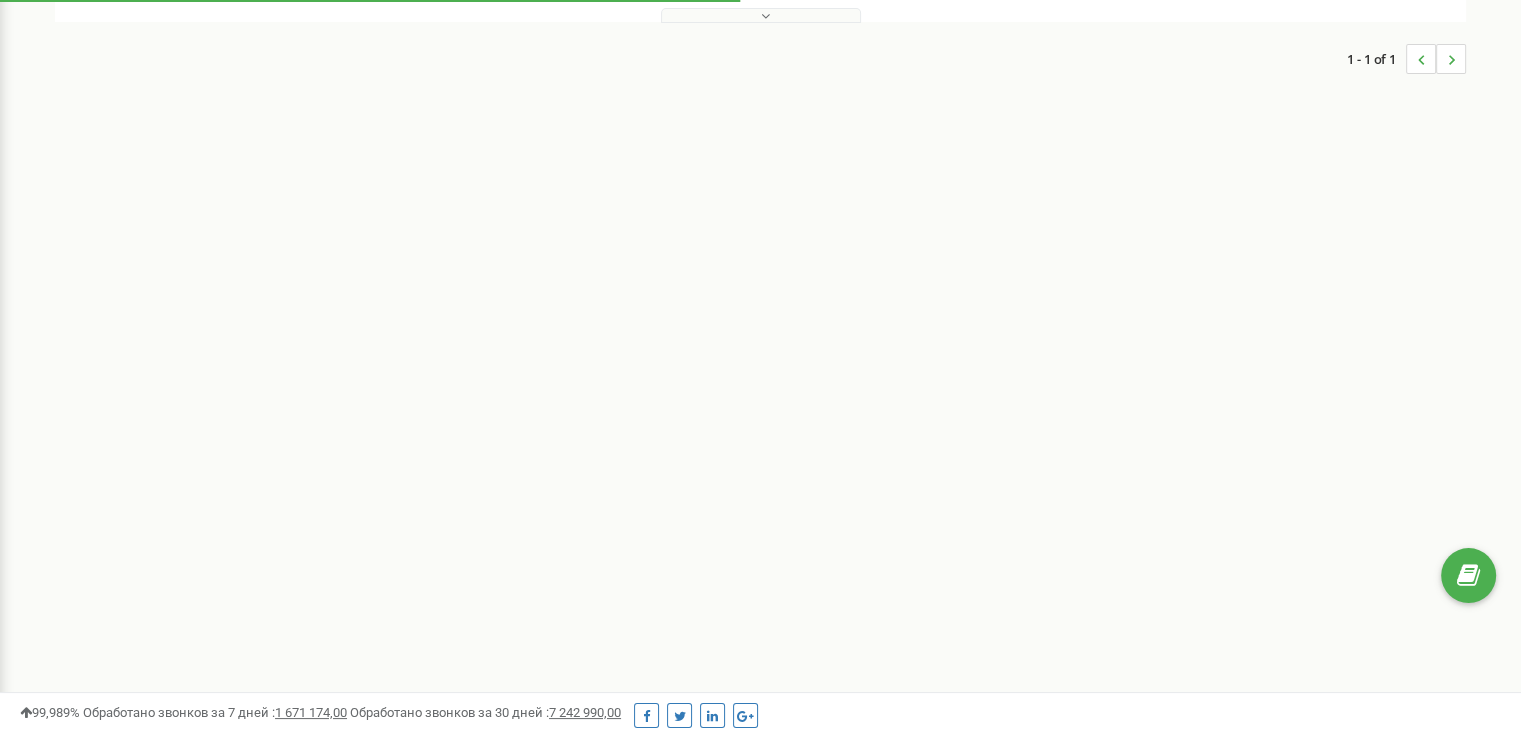 scroll, scrollTop: 300, scrollLeft: 0, axis: vertical 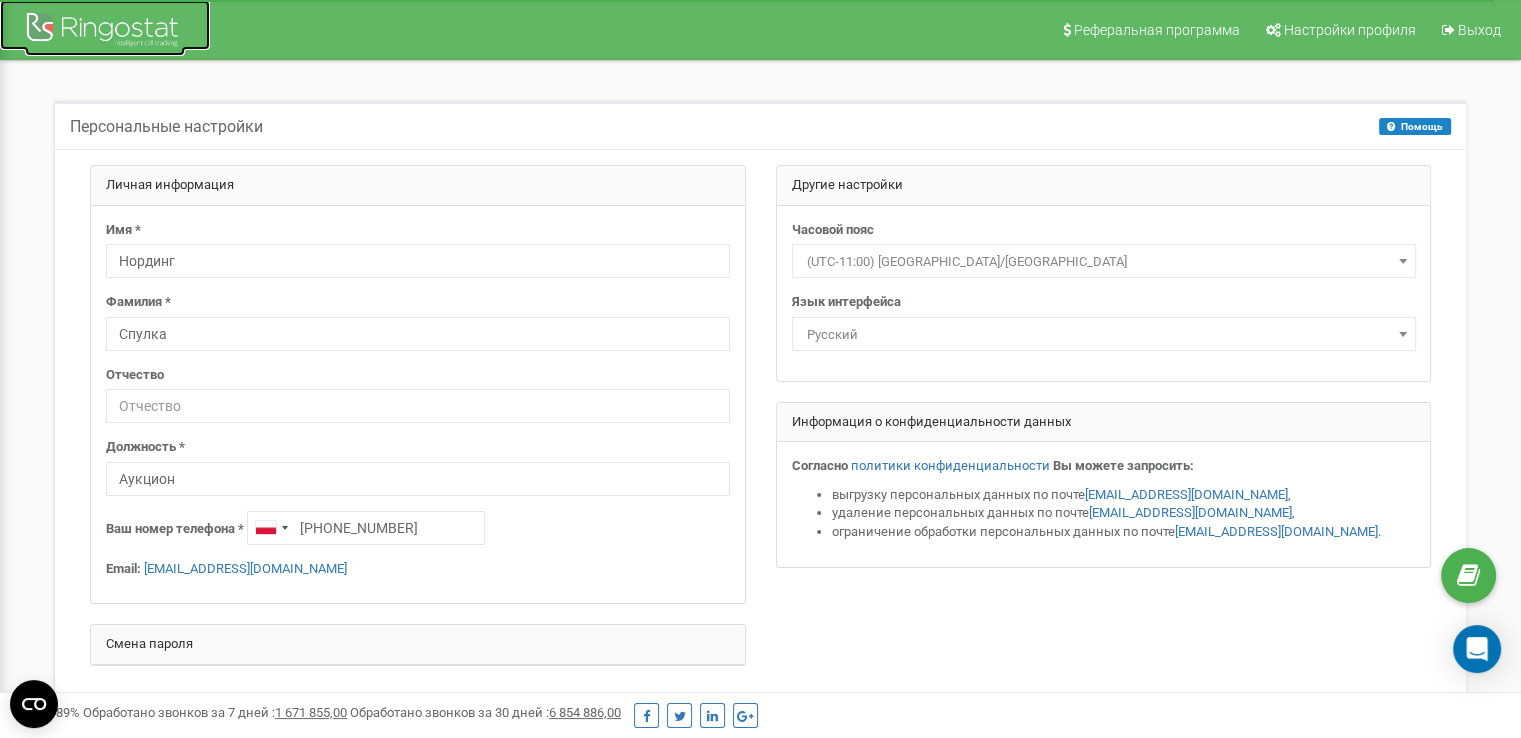 click at bounding box center (105, 32) 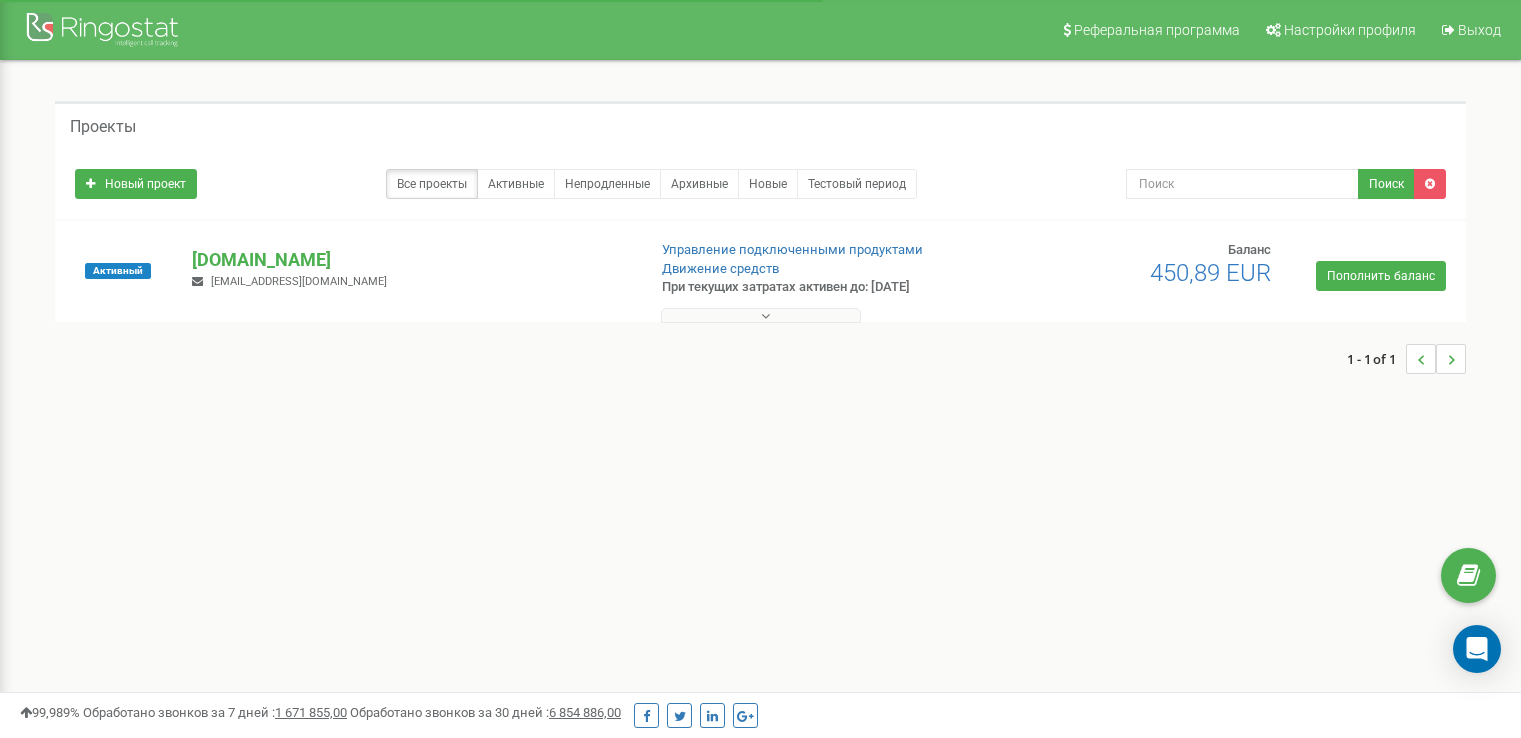 scroll, scrollTop: 0, scrollLeft: 0, axis: both 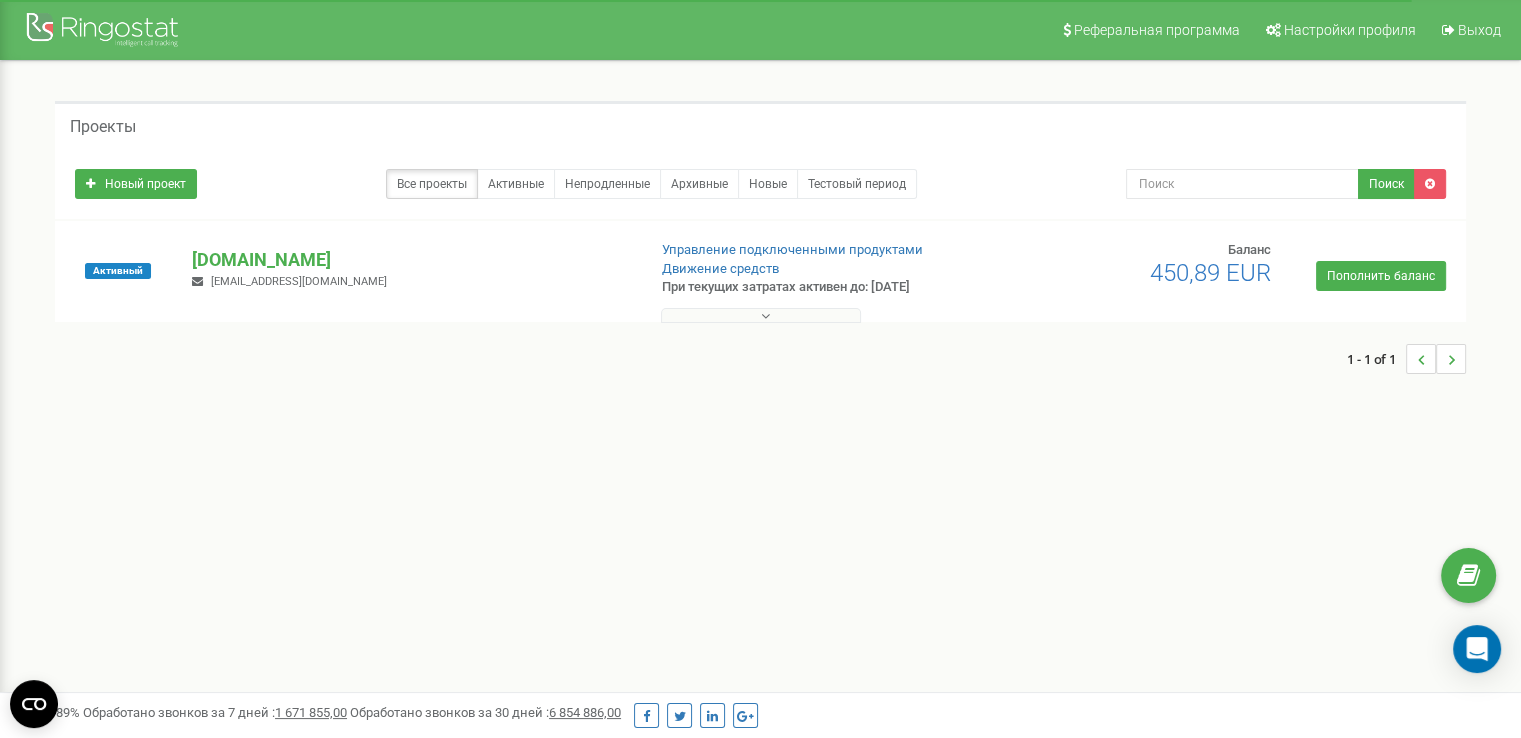 click at bounding box center (761, 315) 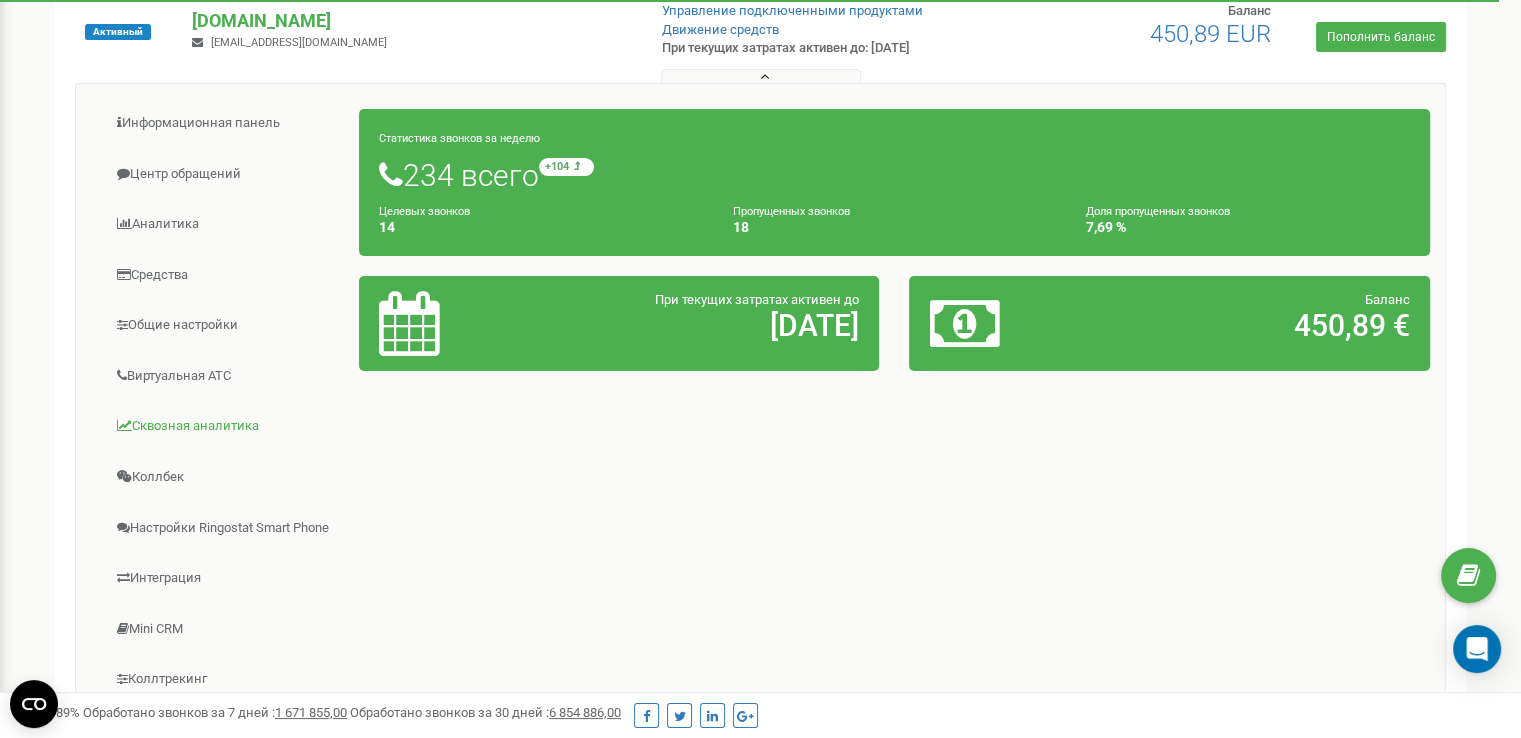 scroll, scrollTop: 300, scrollLeft: 0, axis: vertical 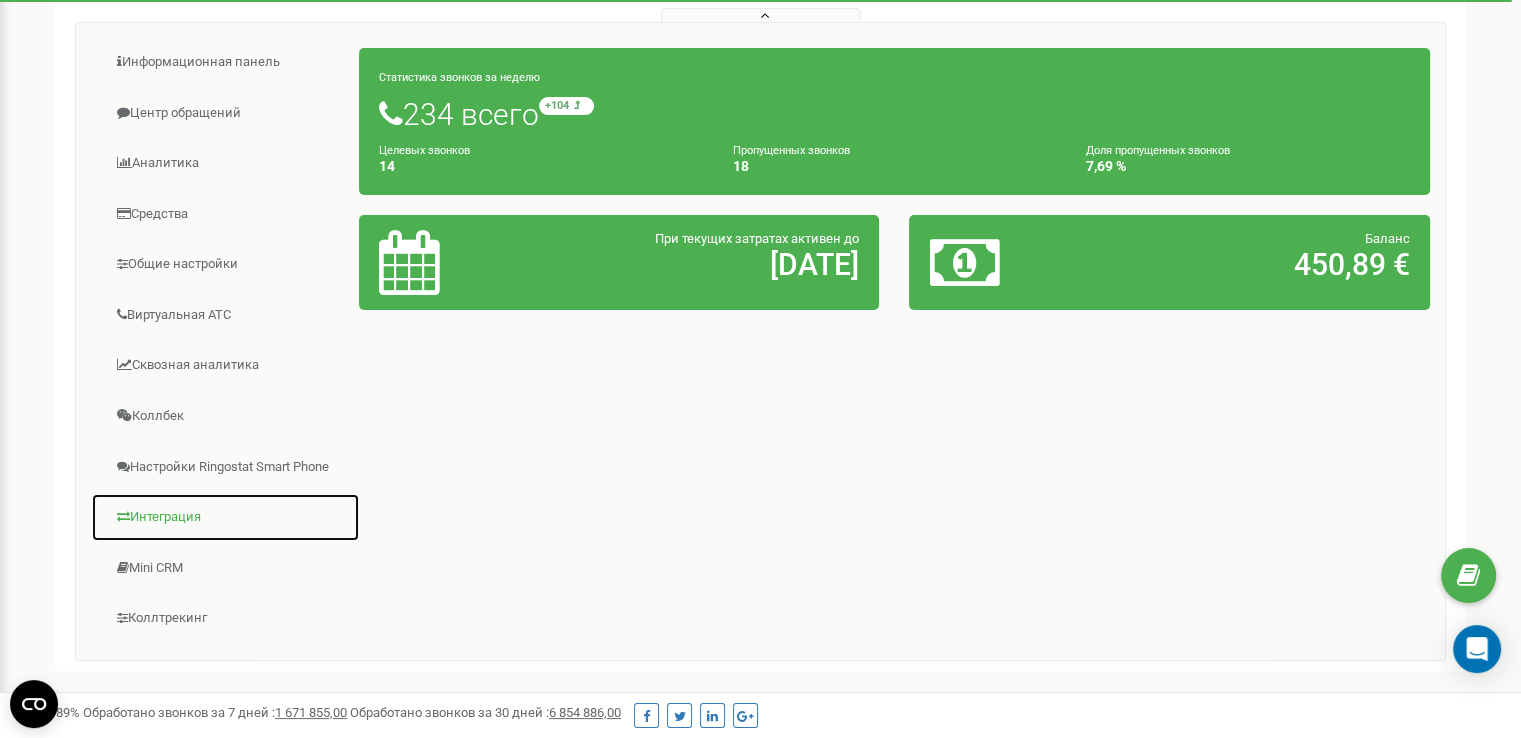 click on "Интеграция" at bounding box center (225, 517) 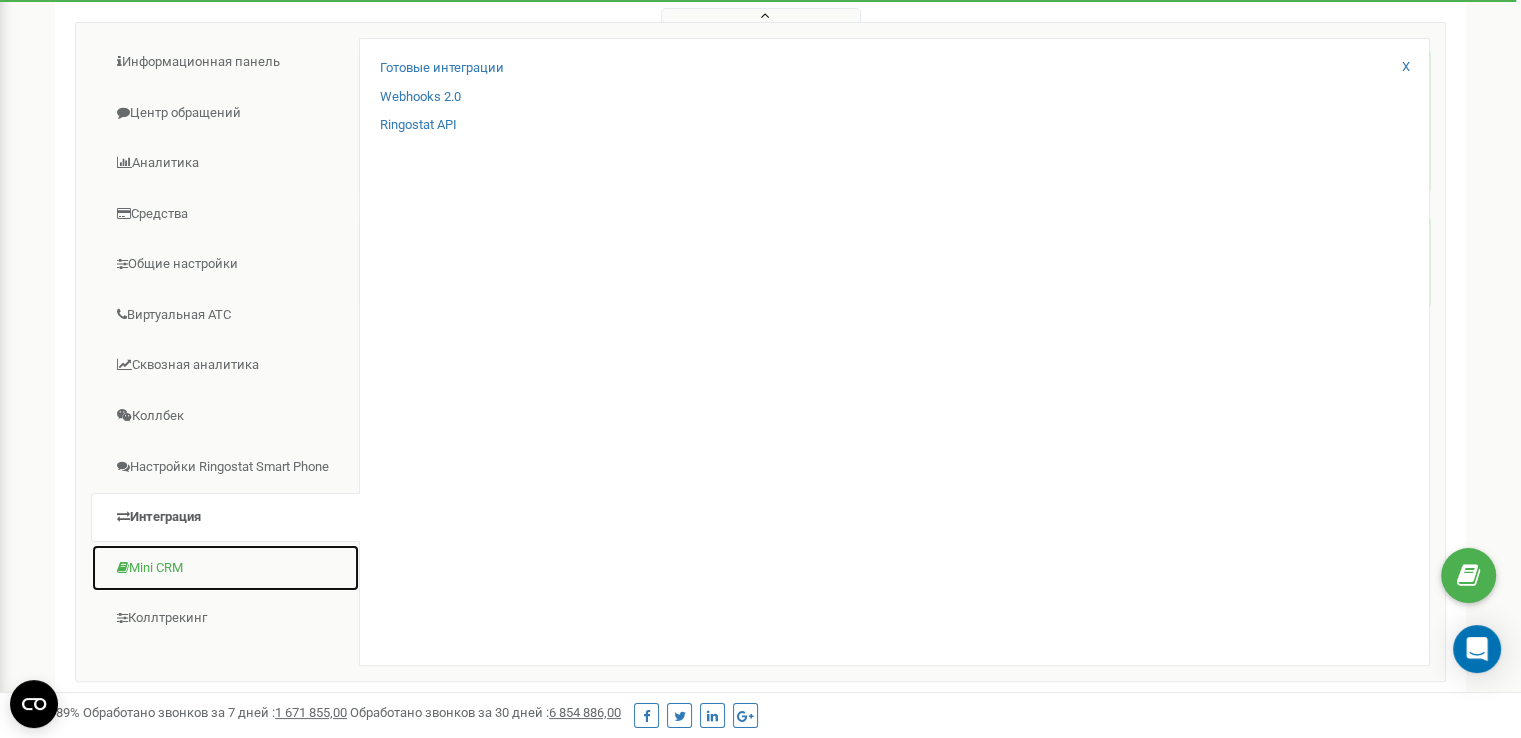 click on "Mini CRM" at bounding box center [225, 568] 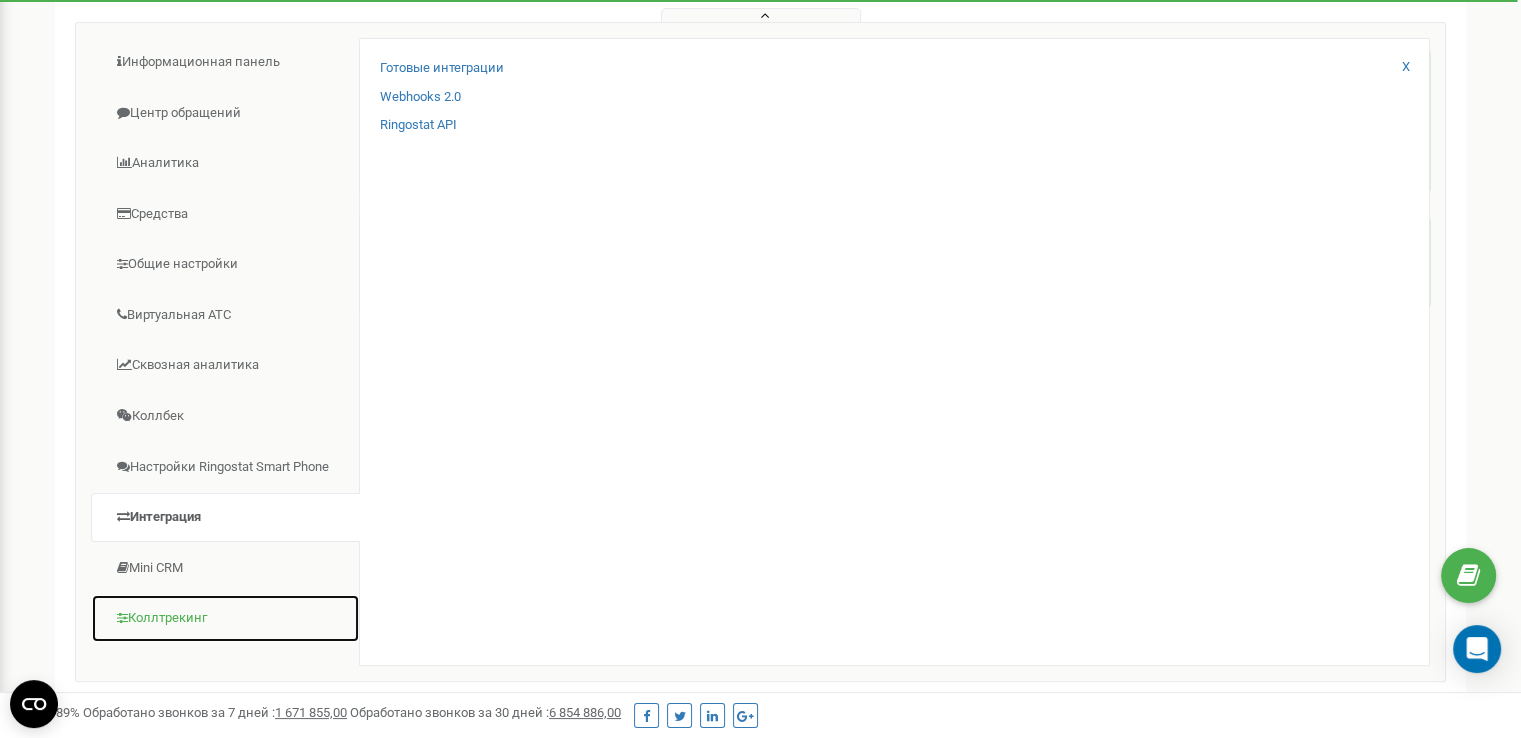 click on "Коллтрекинг" at bounding box center (225, 618) 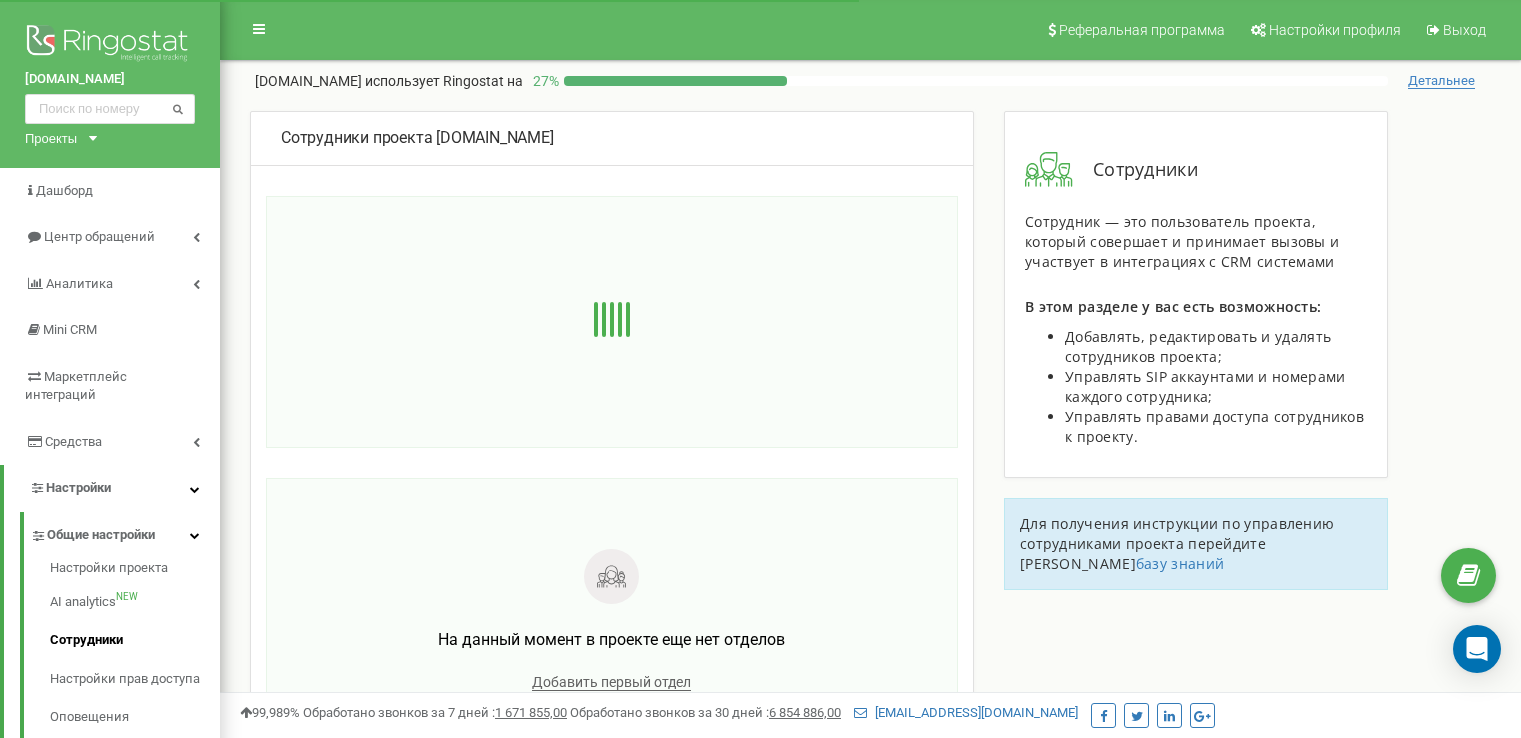 scroll, scrollTop: 0, scrollLeft: 0, axis: both 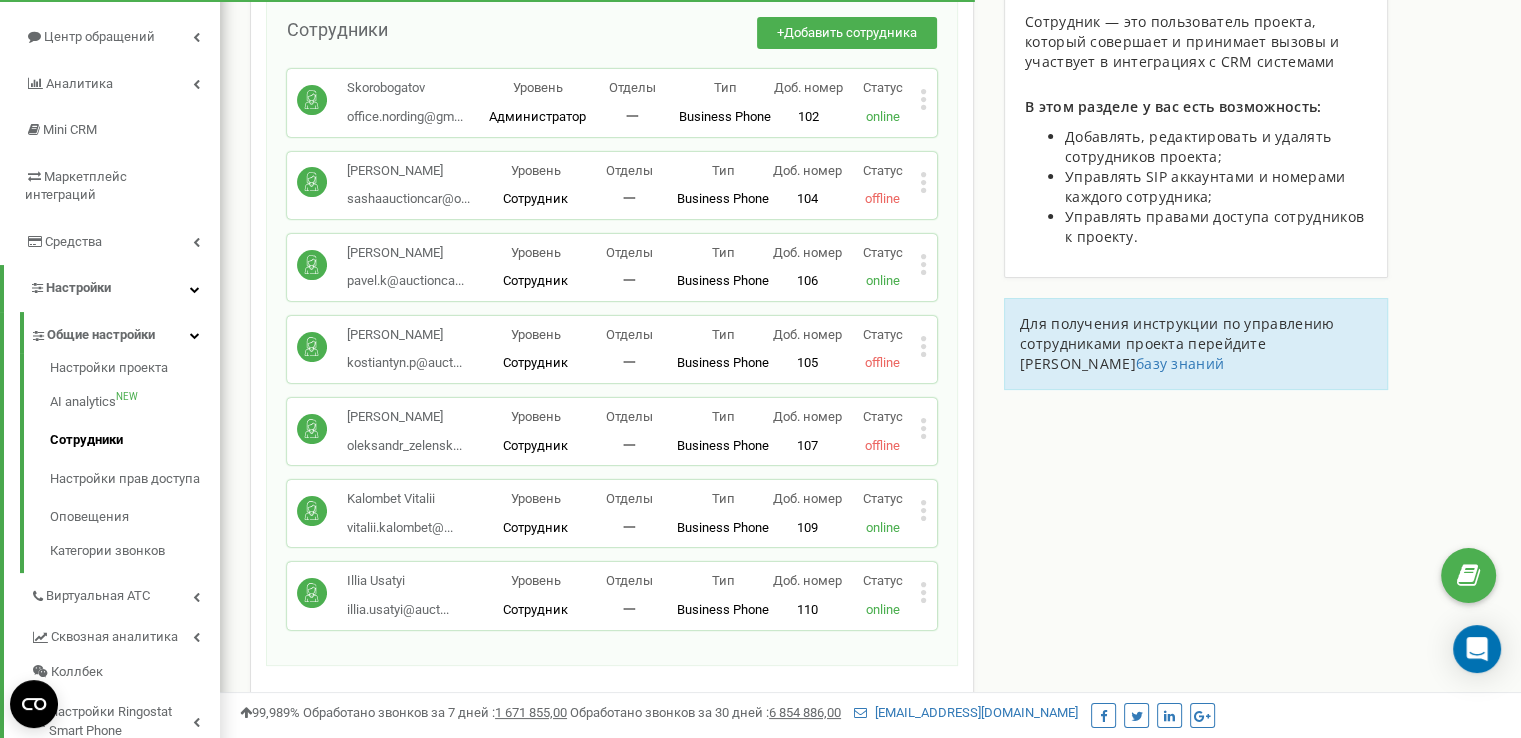 click on "[PERSON_NAME] [PERSON_NAME]... [EMAIL_ADDRESS][DOMAIN_NAME] Уровень Сотрудник Отделы 一 Тип Business Phone Полноценное рабочее место сотрудника со всеми возможностями, позволяющее использовать Ringostat Smart Phone и привязать внешние номера сотрудника. Доб. номер 107 Статус offline Редактировать   Удалить сотрудника Копировать SIP Копировать Email Копировать ID ( 448016 )" at bounding box center (612, 431) 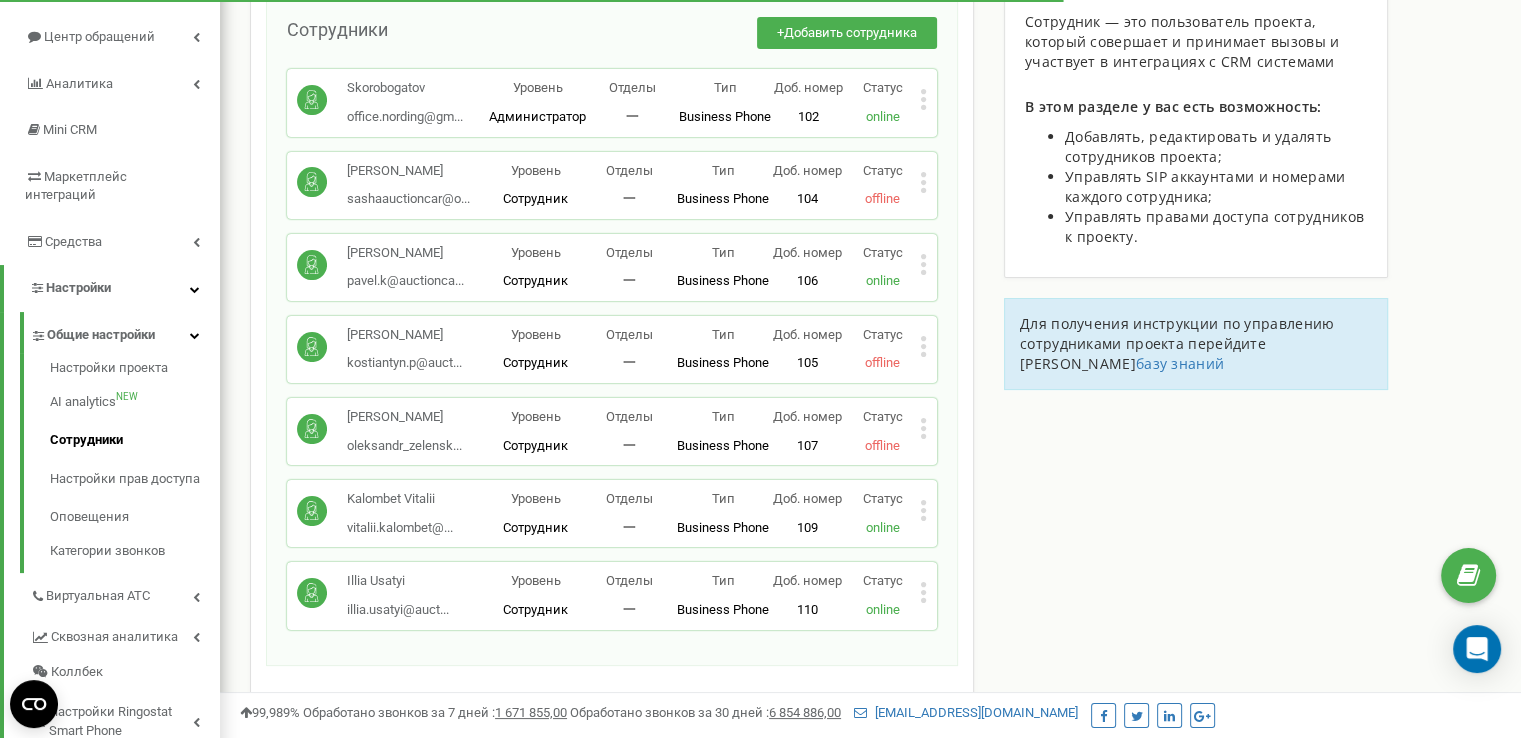 click 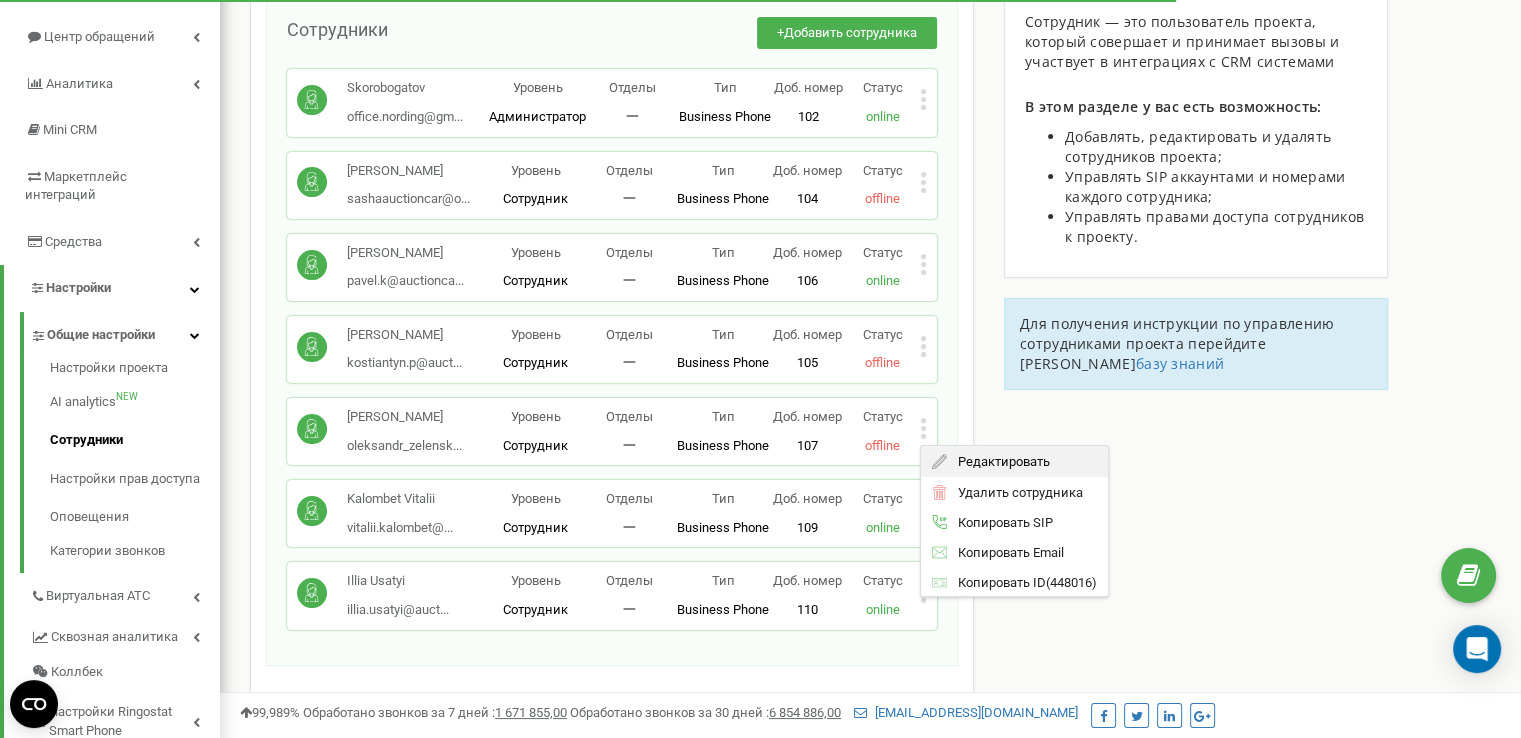 click on "Редактировать" at bounding box center (998, 460) 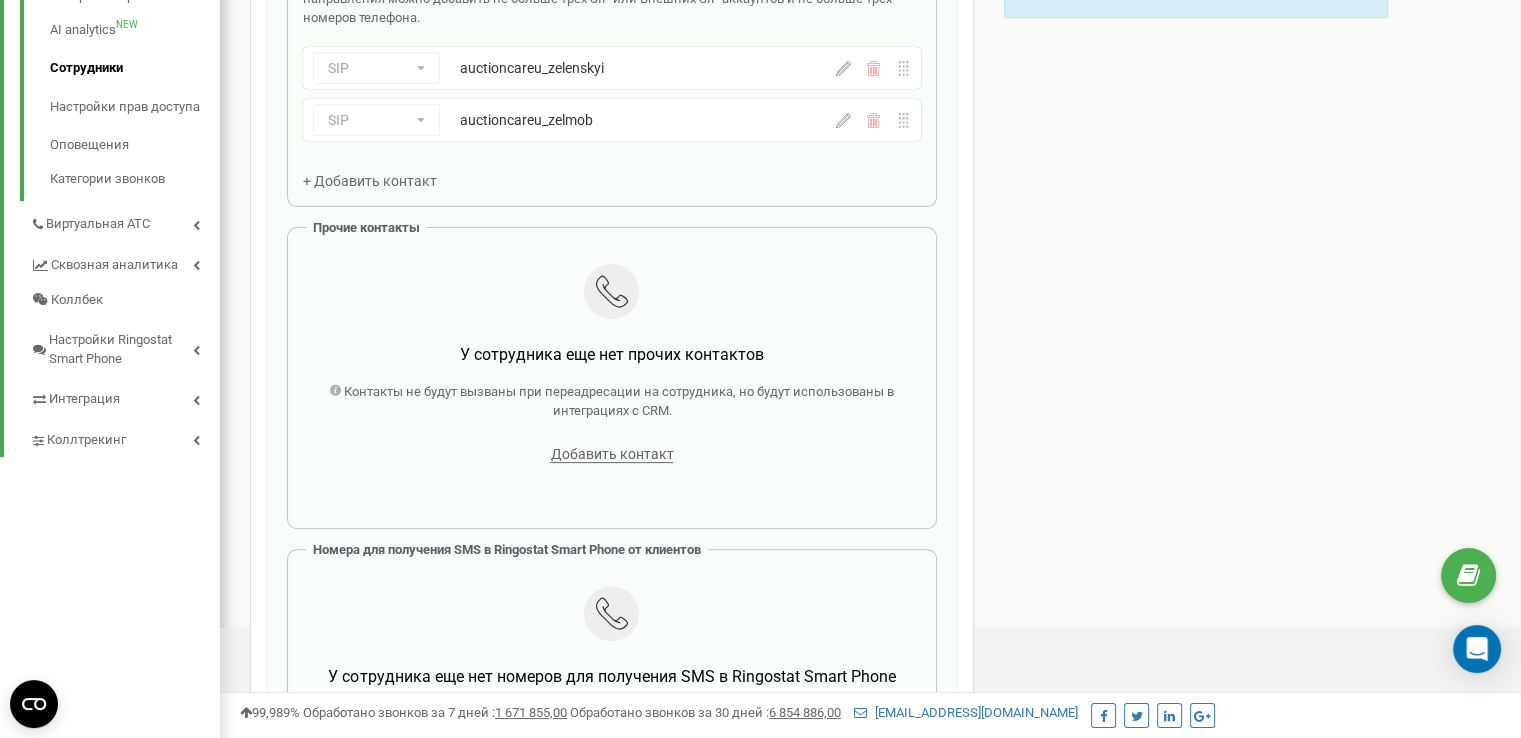 scroll, scrollTop: 700, scrollLeft: 0, axis: vertical 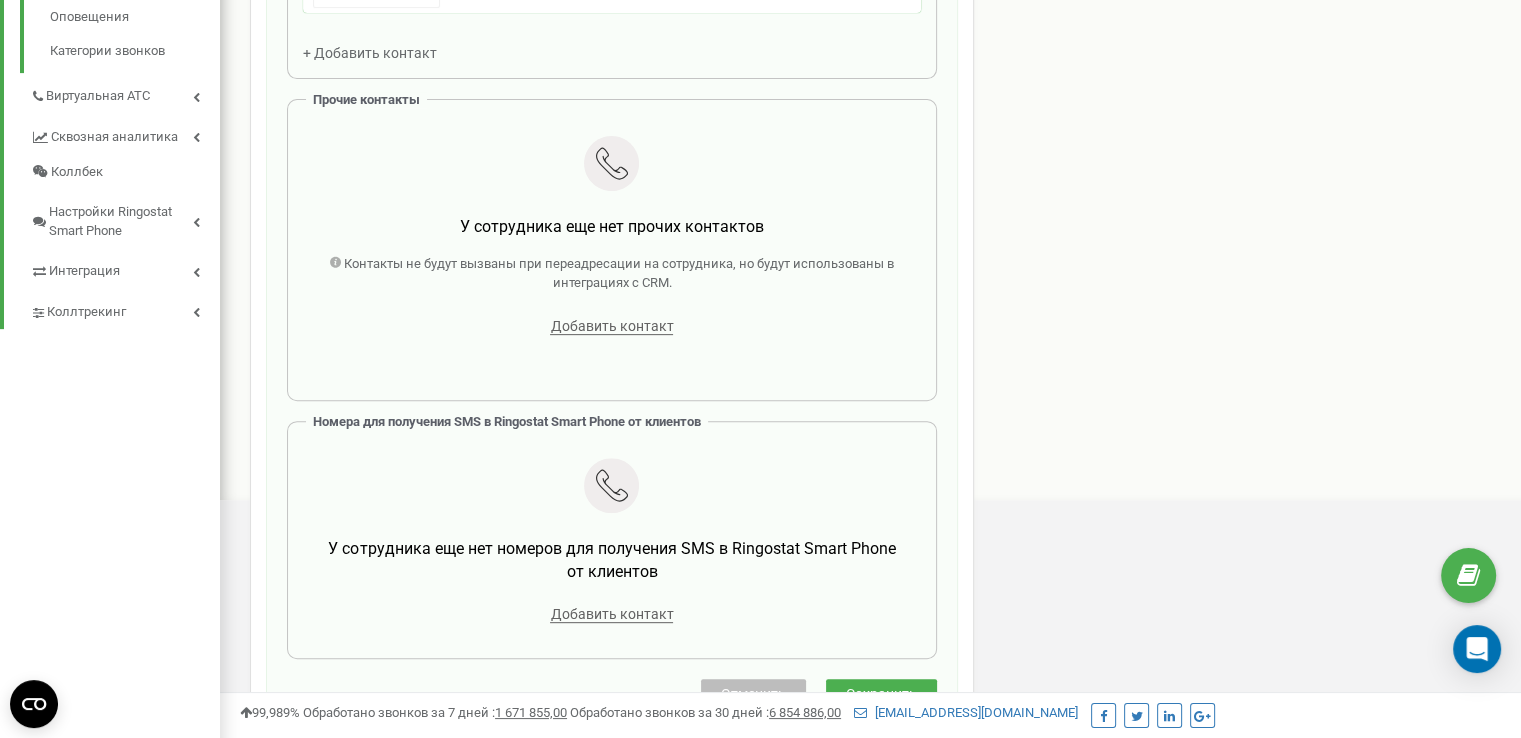 click on "Добавить контакт" at bounding box center [612, 614] 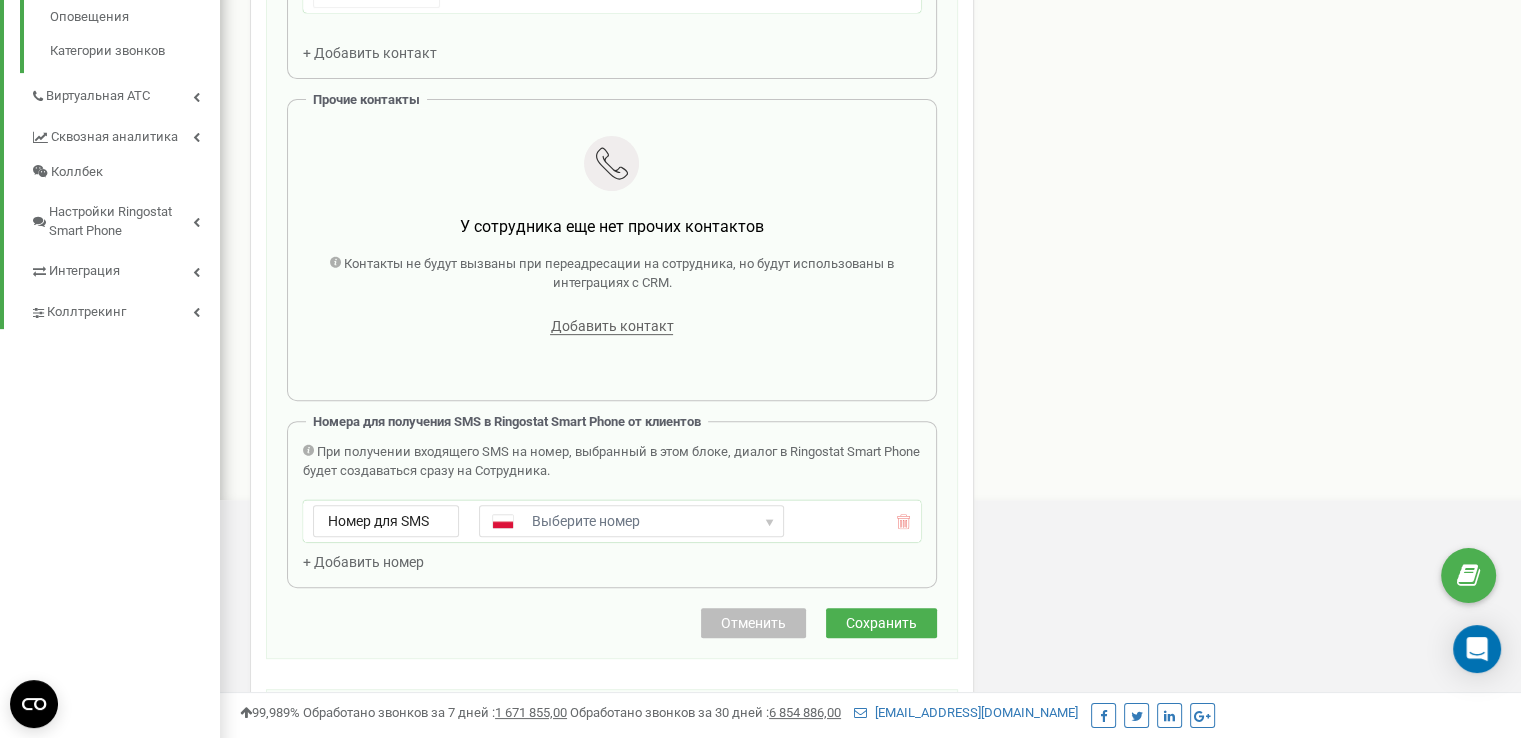 click on "United States + 1 United Kingdom + 44 Afghanistan (‫افغانستان‬‎) + 93 Albania (Shqipëri) + 355 Algeria (‫الجزائر‬‎) + 213 American Samoa + 1684 Andorra + 376 Angola + 244 Anguilla + 1264 Antigua and Barbuda + 1268 Argentina + 54 Armenia (Հայաստան) + 374 Aruba + 297 Australia + 61 Austria (Österreich) + 43 Azerbaijan (Azərbaycan) + 994 Bahamas + 1242 Bahrain (‫البحرين‬‎) + 973 Bangladesh (বাংলাদেশ) + 880 Barbados + 1246 Belarus (Беларусь) + 375 Belgium (België) + 32 Belize + 501 Benin (Bénin) + 229 Bermuda + 1441 Bhutan (འབྲུག) + 975 Bolivia + 591 Bosnia and Herzegovina (Босна и Херцеговина) + 387 Botswana + 267 Brazil (Brasil) + 55 British Indian Ocean Territory + 246 British Virgin Islands + 1284 Brunei + 673 Bulgaria (България) + 359 Burkina Faso + 226 Burundi (Uburundi) + 257 Cambodia (កម្ពុជា) + 855 Cameroon (Cameroun) + 237 Canada + 1 Cape Verde (Kabu Verdi) + 238 + 599 + 1345" at bounding box center [631, 521] 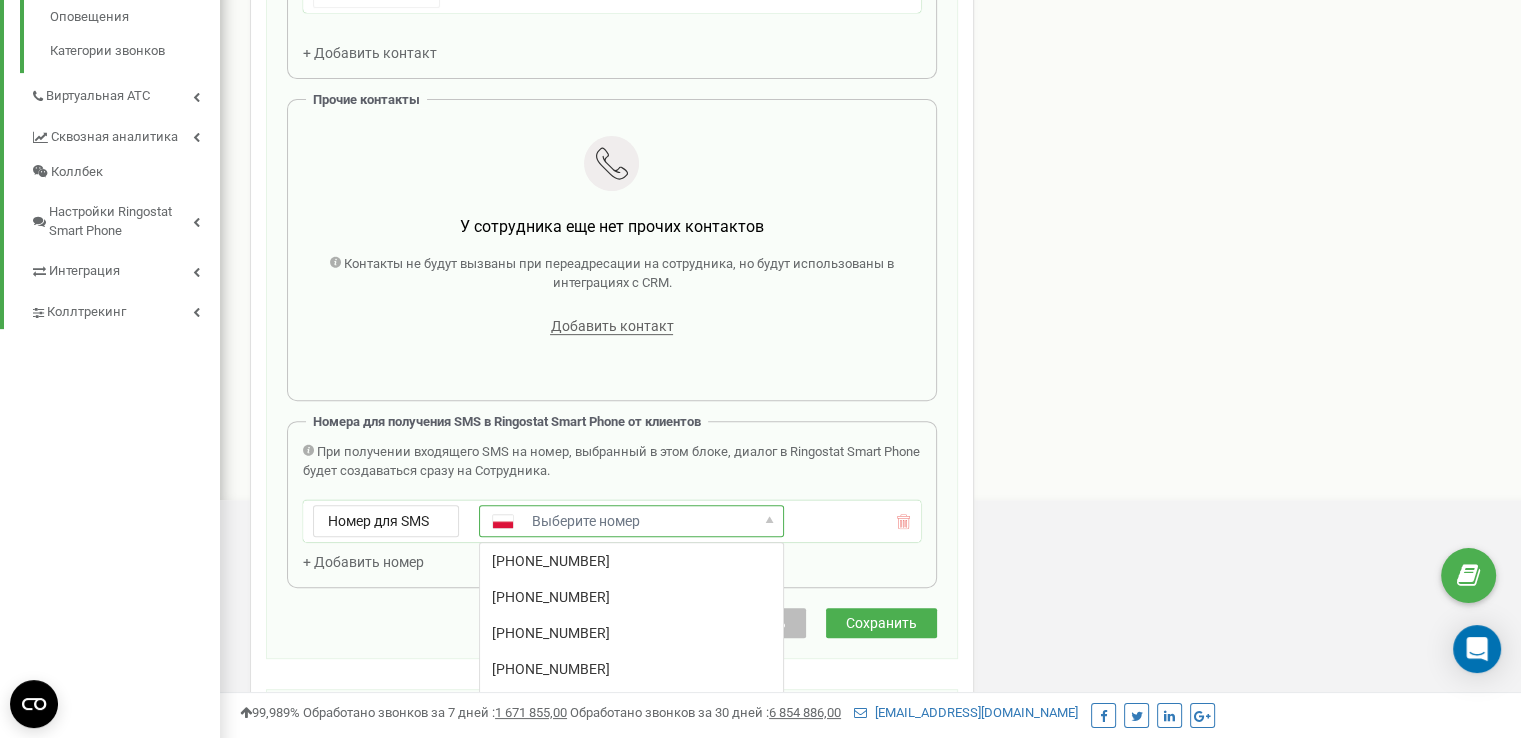 click on "Редактирование сотрудника Email * oleksandr_zelenskiy@ukr.net Email недоступен для редактирования. Вы можете создать нового сотрудника и перепривязать к нему SIP аккаунты в разделе "SIP аккаунты". Уровень доступа * Сотрудник ФИО * Зеленський Олександр Владиславович   Имеет доступ к Power dialer Отделы * Для создания первого отдела   нажмите сюда Выберите отделы Отделы еще не созданы Добавочный номер * 107 Основные контакты Эти контакты будут вызваны при переадресации звонка на Сотрудника.  SIP Номер телефона SIP Внешний SIP auctioncareu_zelenskyi           SIP Номер телефона SIP Внешний SIP auctioncareu_zelmob" at bounding box center [612, 77] 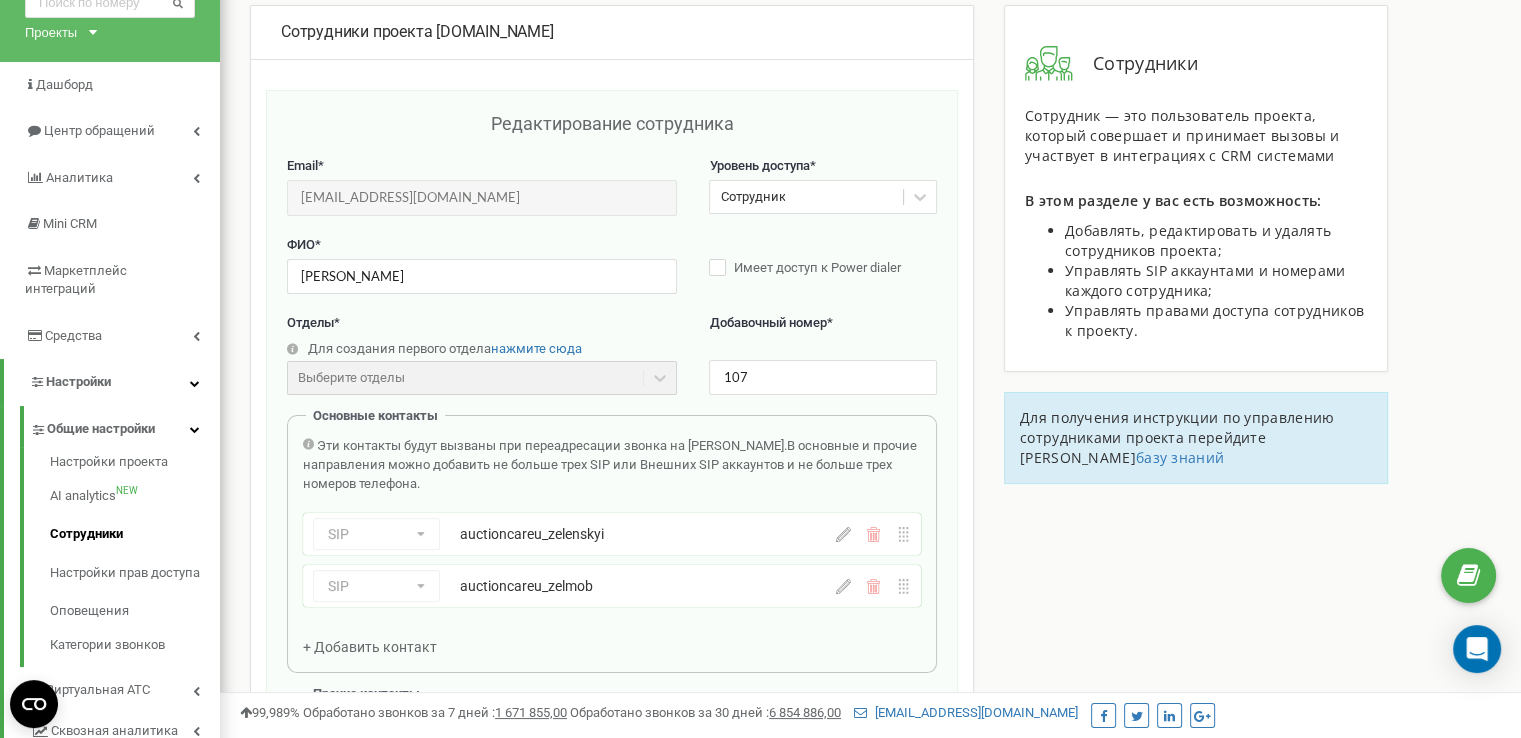 scroll, scrollTop: 0, scrollLeft: 0, axis: both 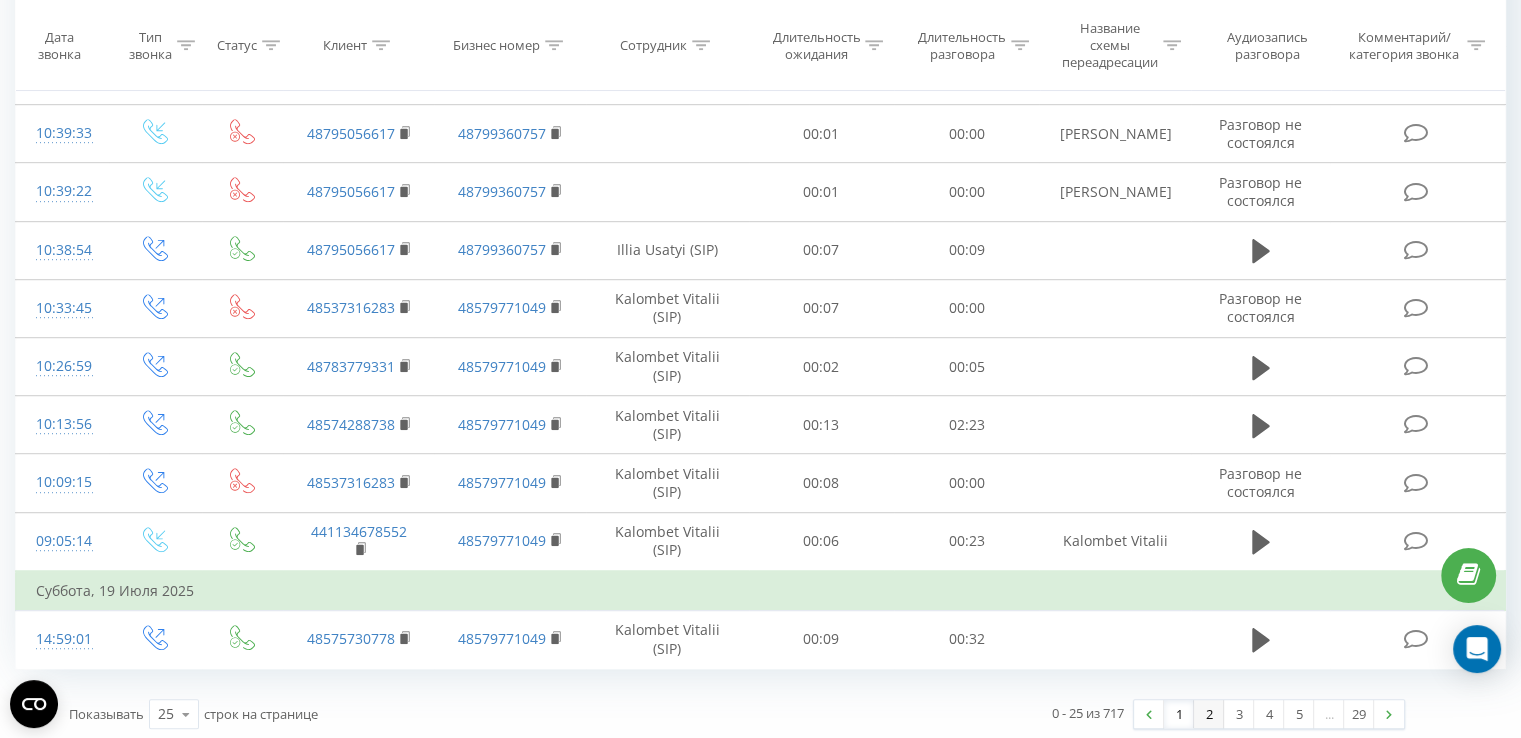 click on "2" at bounding box center (1209, 714) 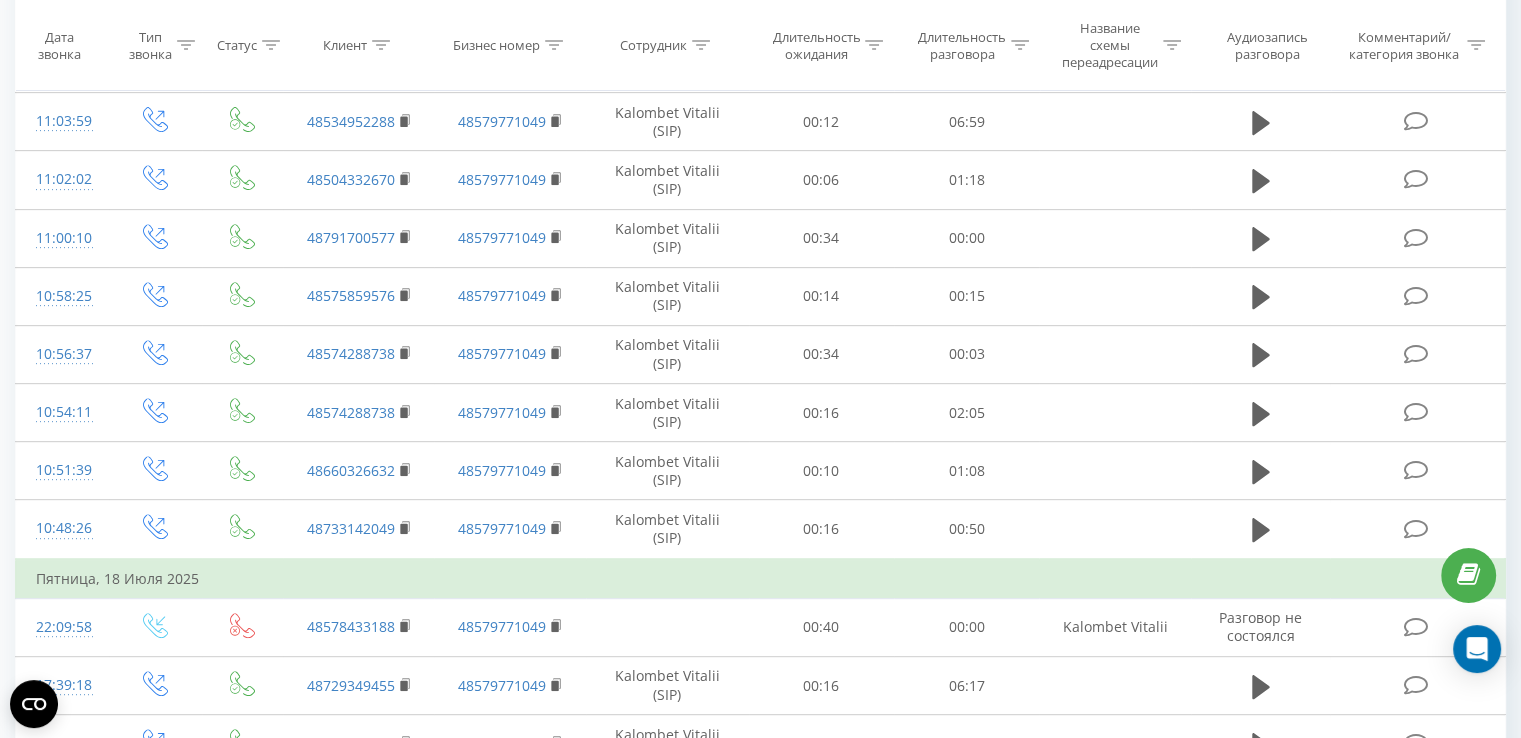 scroll, scrollTop: 1176, scrollLeft: 0, axis: vertical 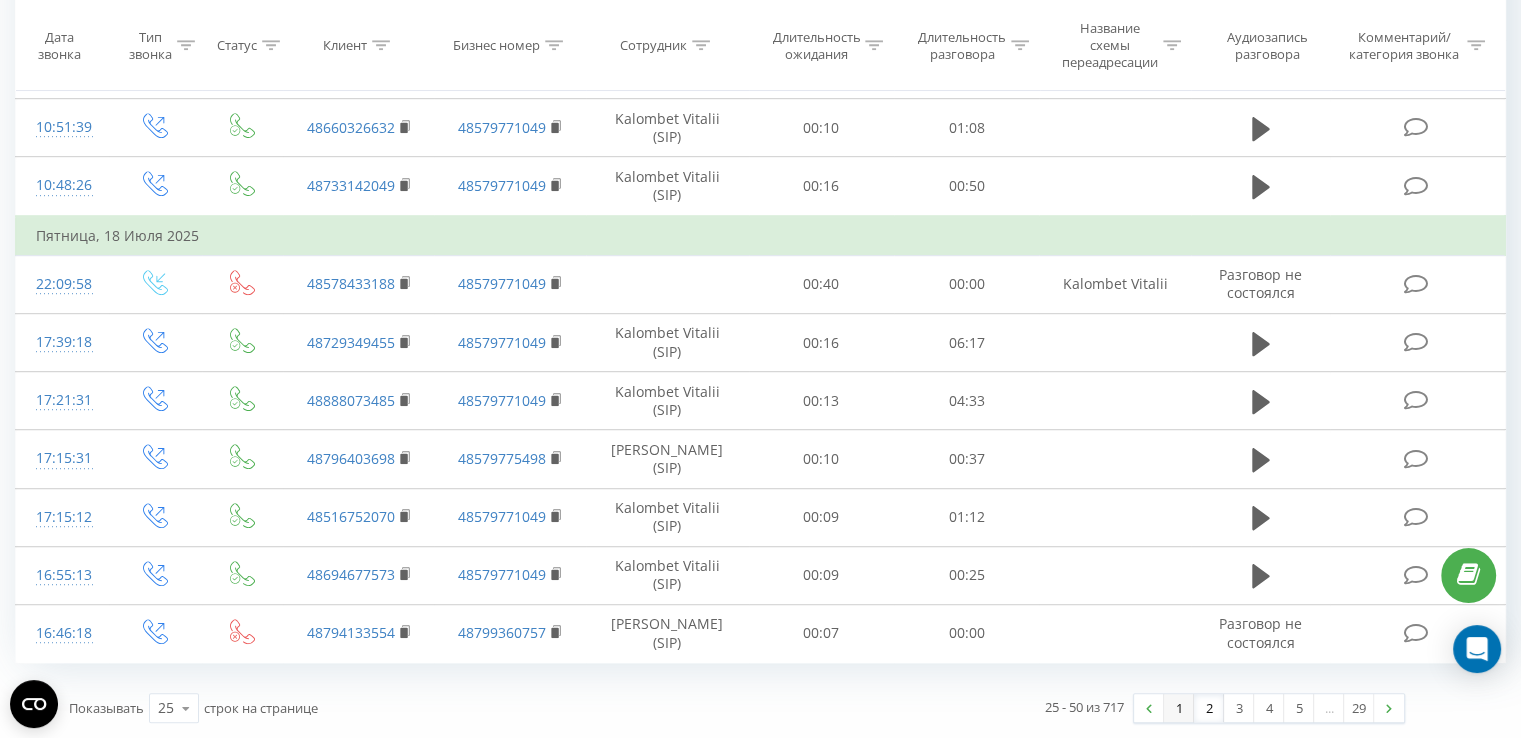 click on "1" at bounding box center [1179, 708] 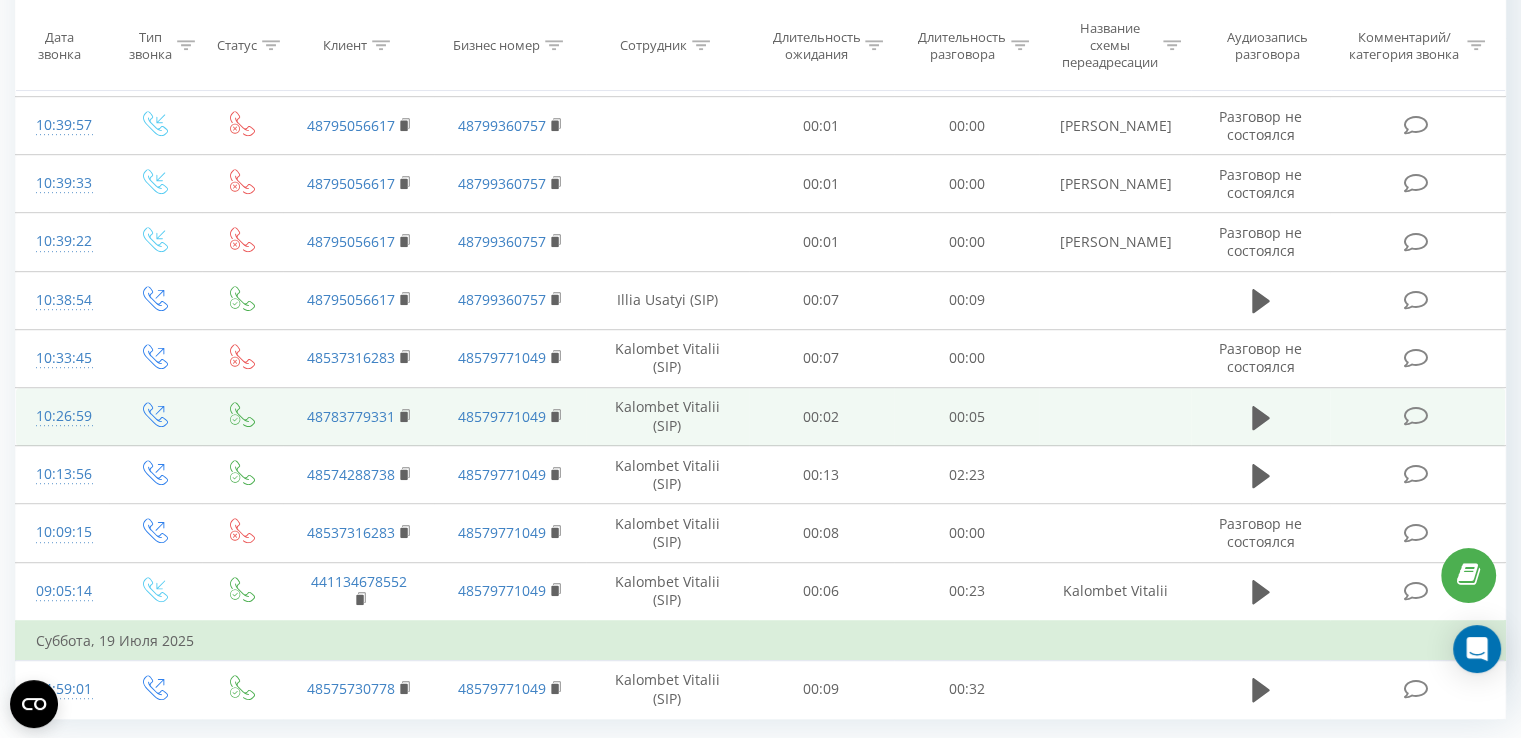 scroll, scrollTop: 1142, scrollLeft: 0, axis: vertical 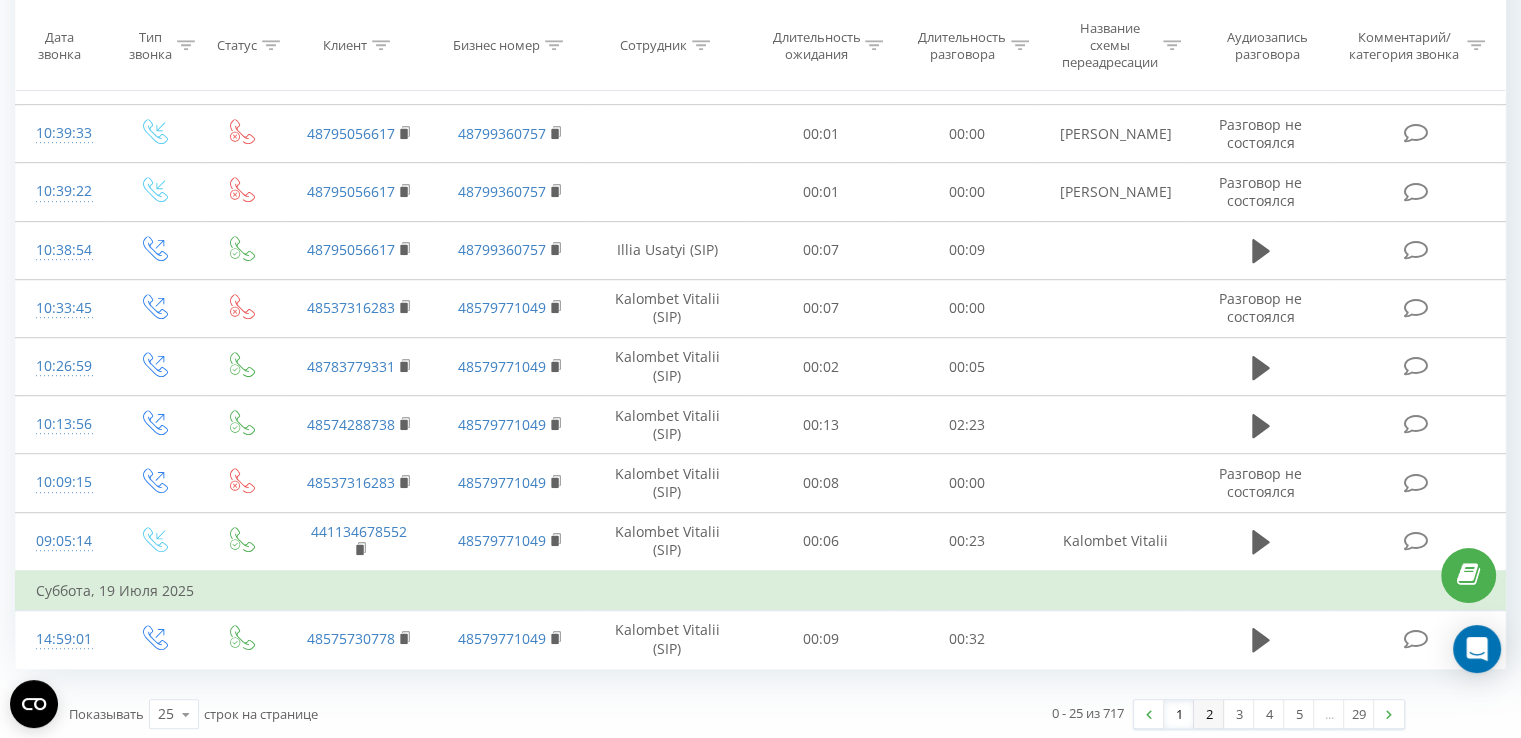 click on "2" at bounding box center [1209, 714] 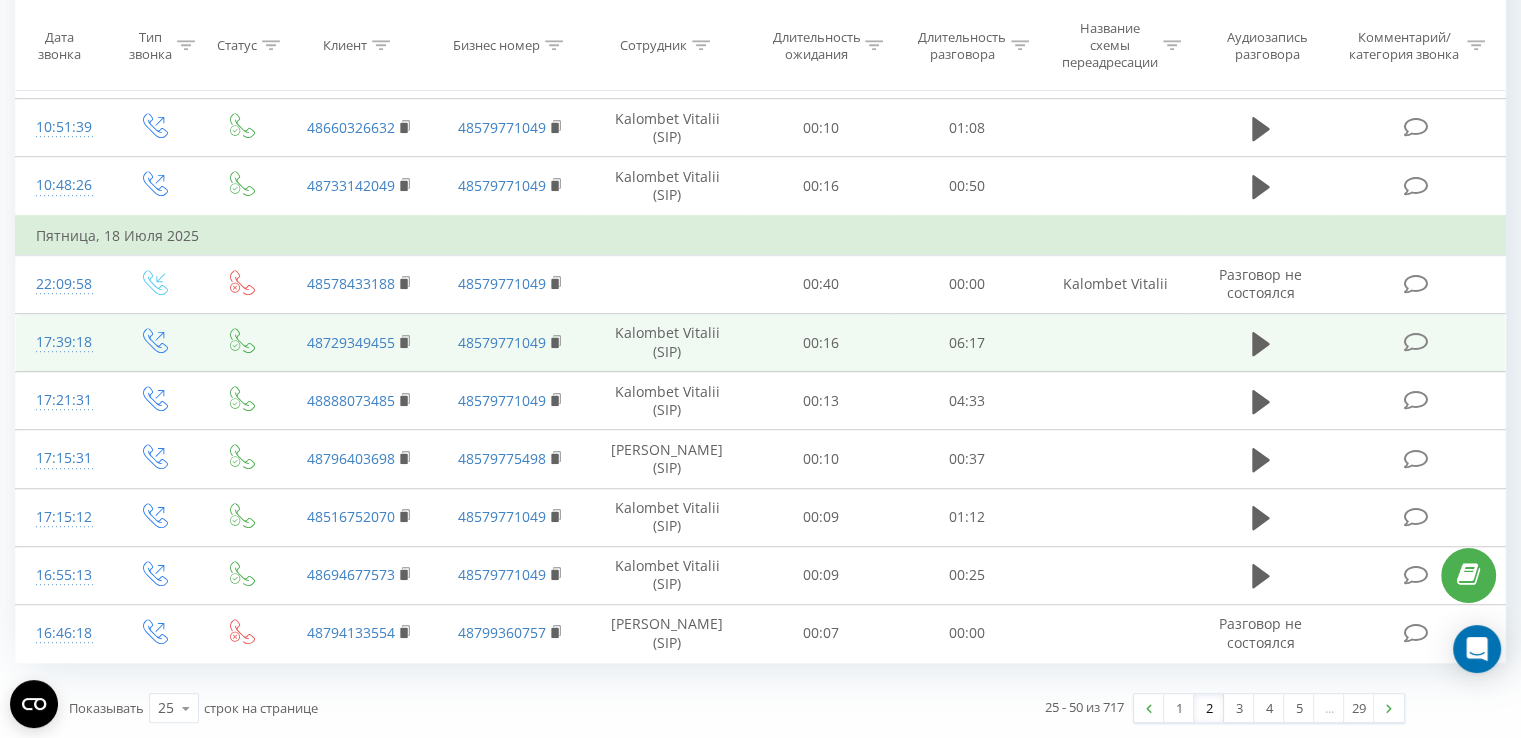 scroll, scrollTop: 1176, scrollLeft: 0, axis: vertical 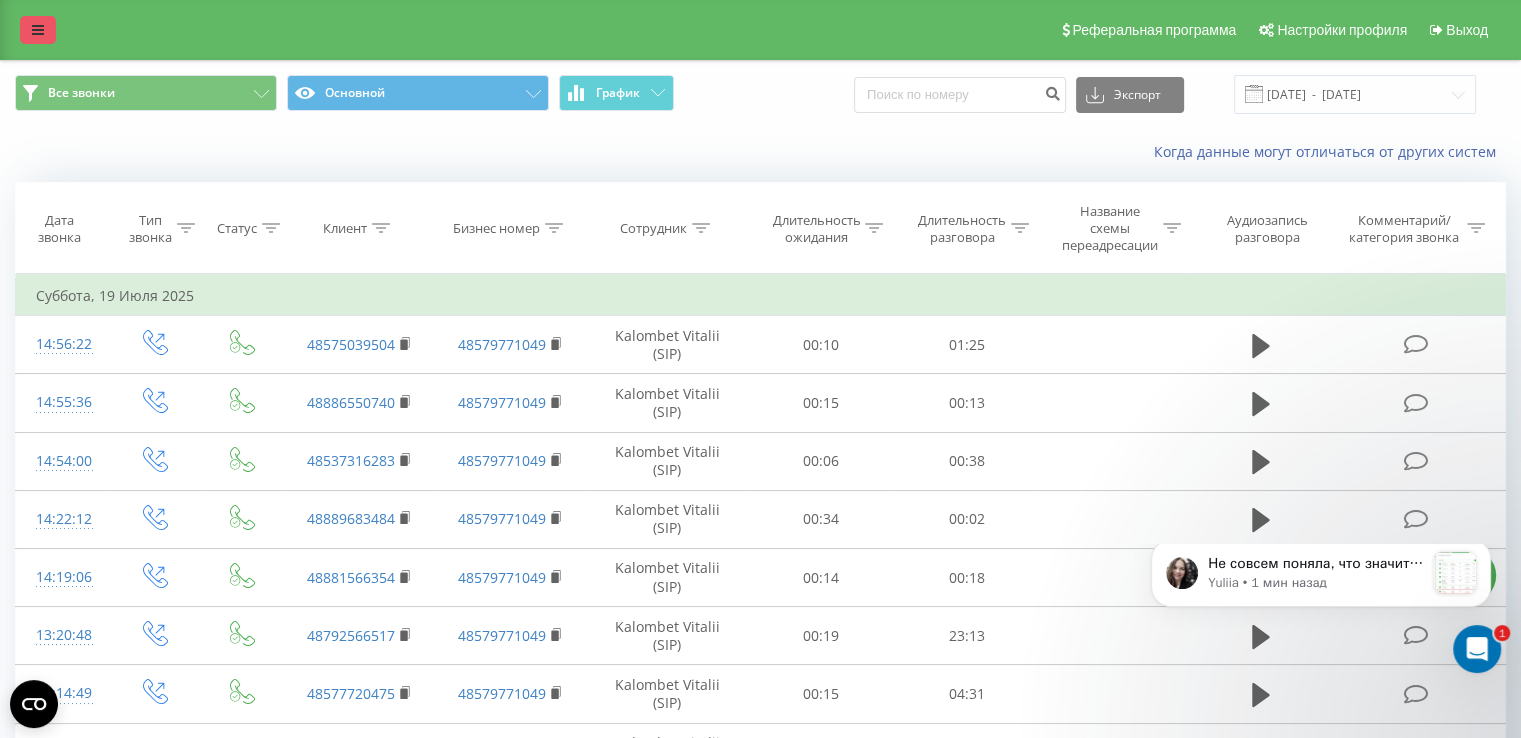 click at bounding box center [38, 30] 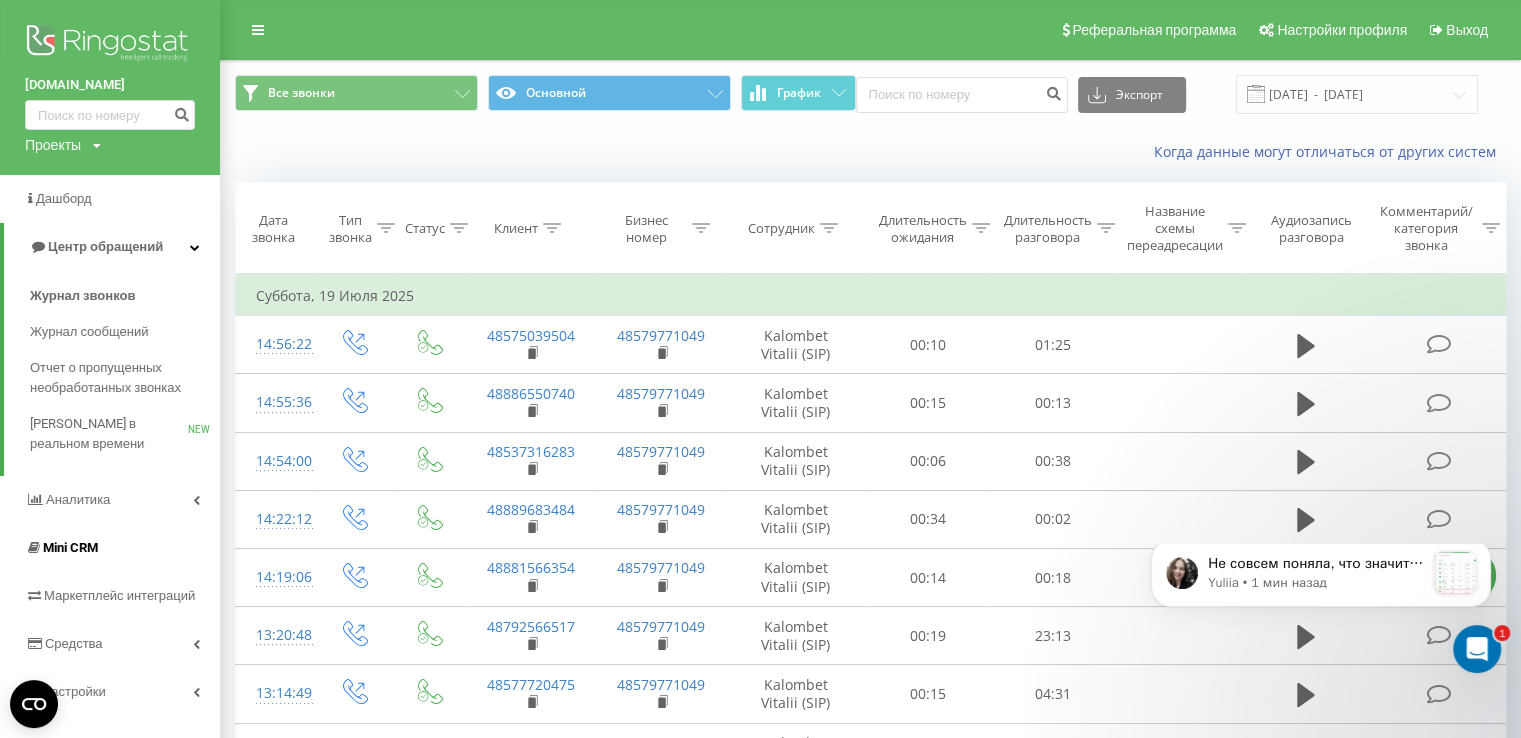 scroll, scrollTop: 200, scrollLeft: 0, axis: vertical 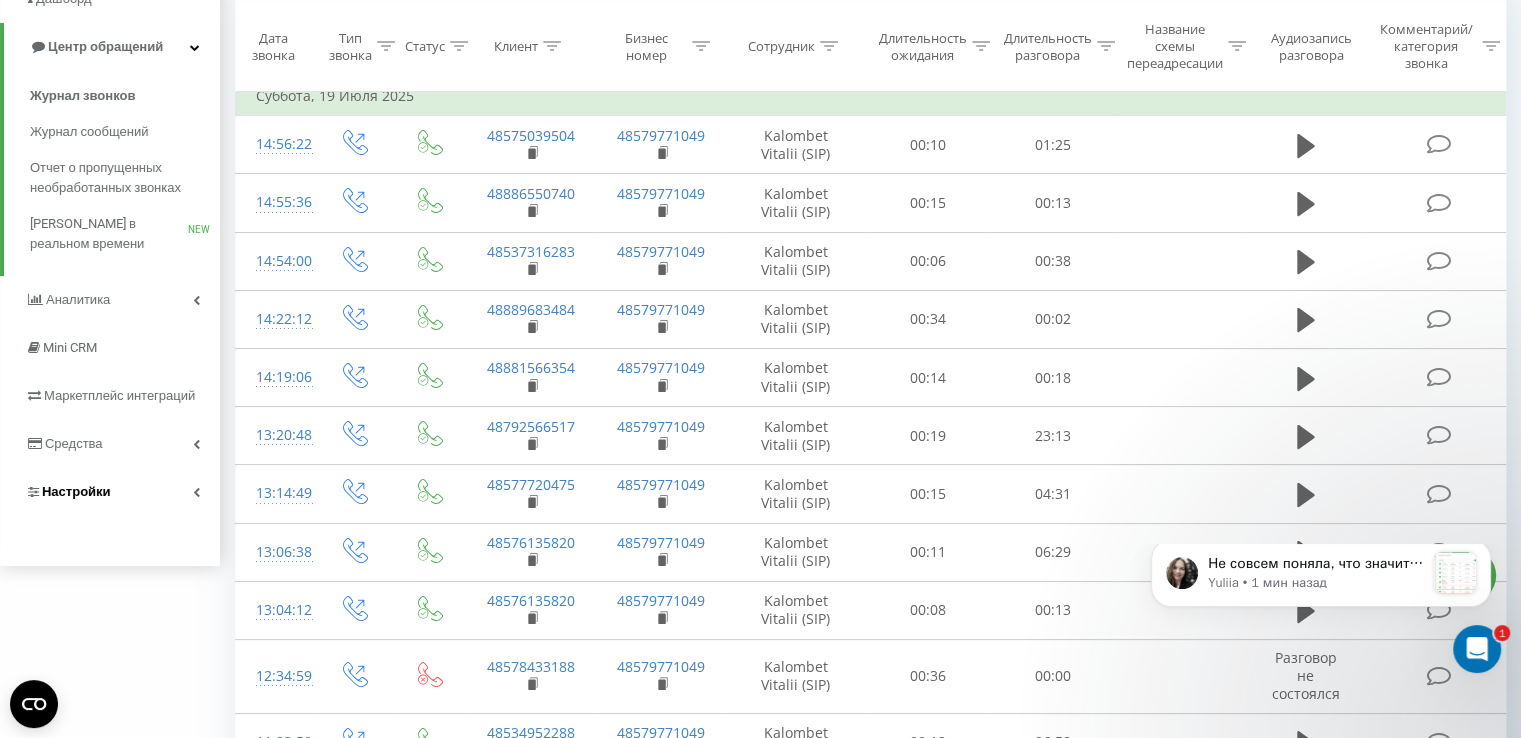 click on "Настройки" at bounding box center [76, 491] 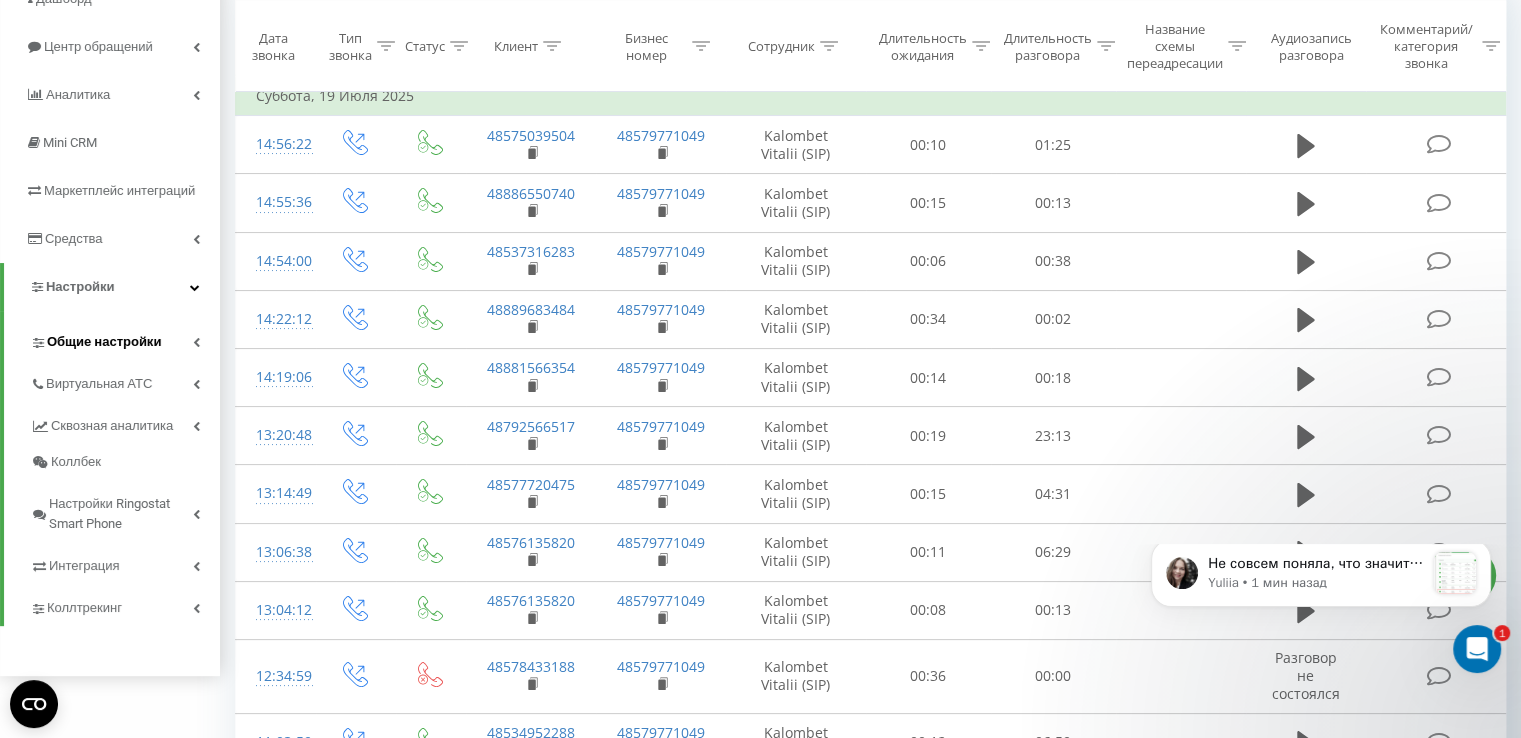 click on "Общие настройки" at bounding box center [104, 342] 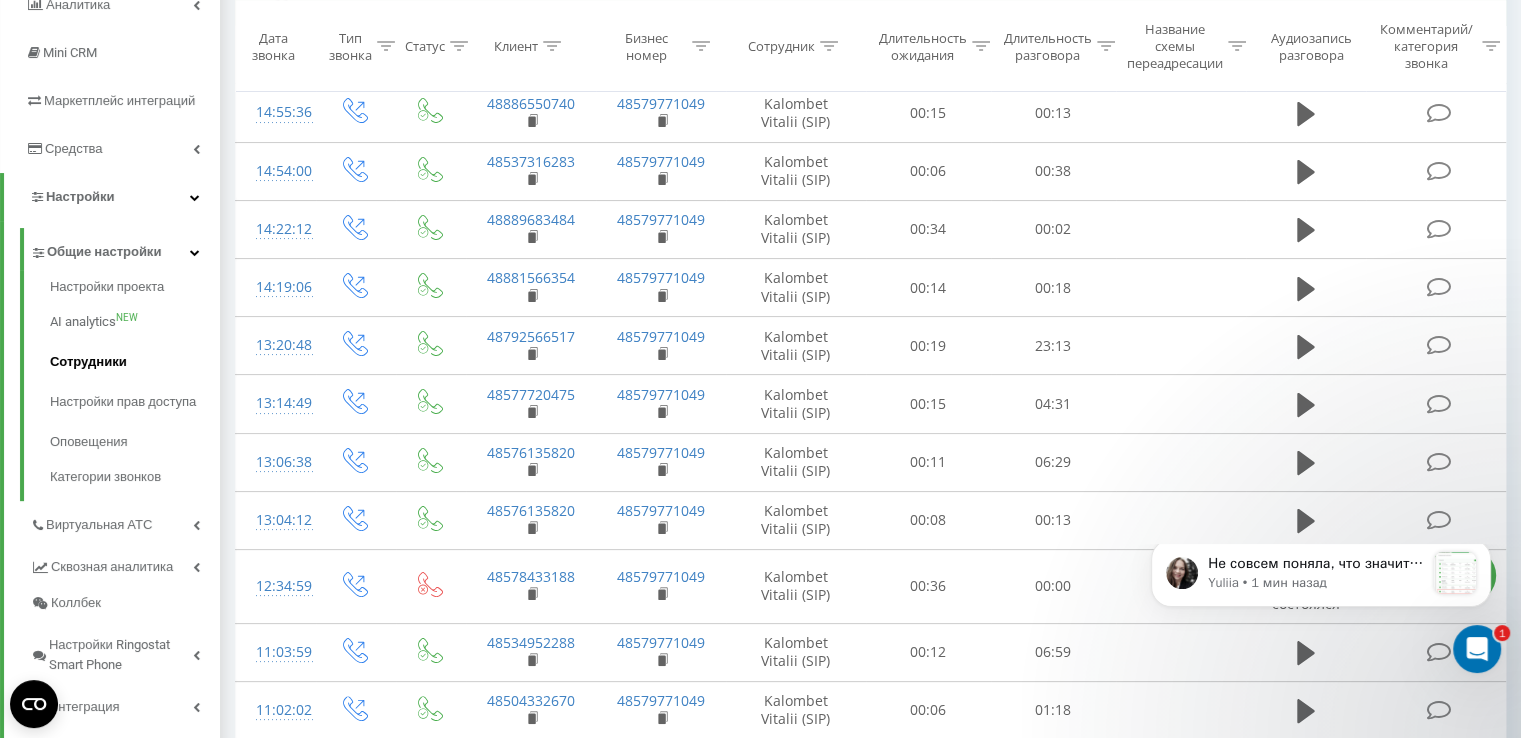 scroll, scrollTop: 300, scrollLeft: 0, axis: vertical 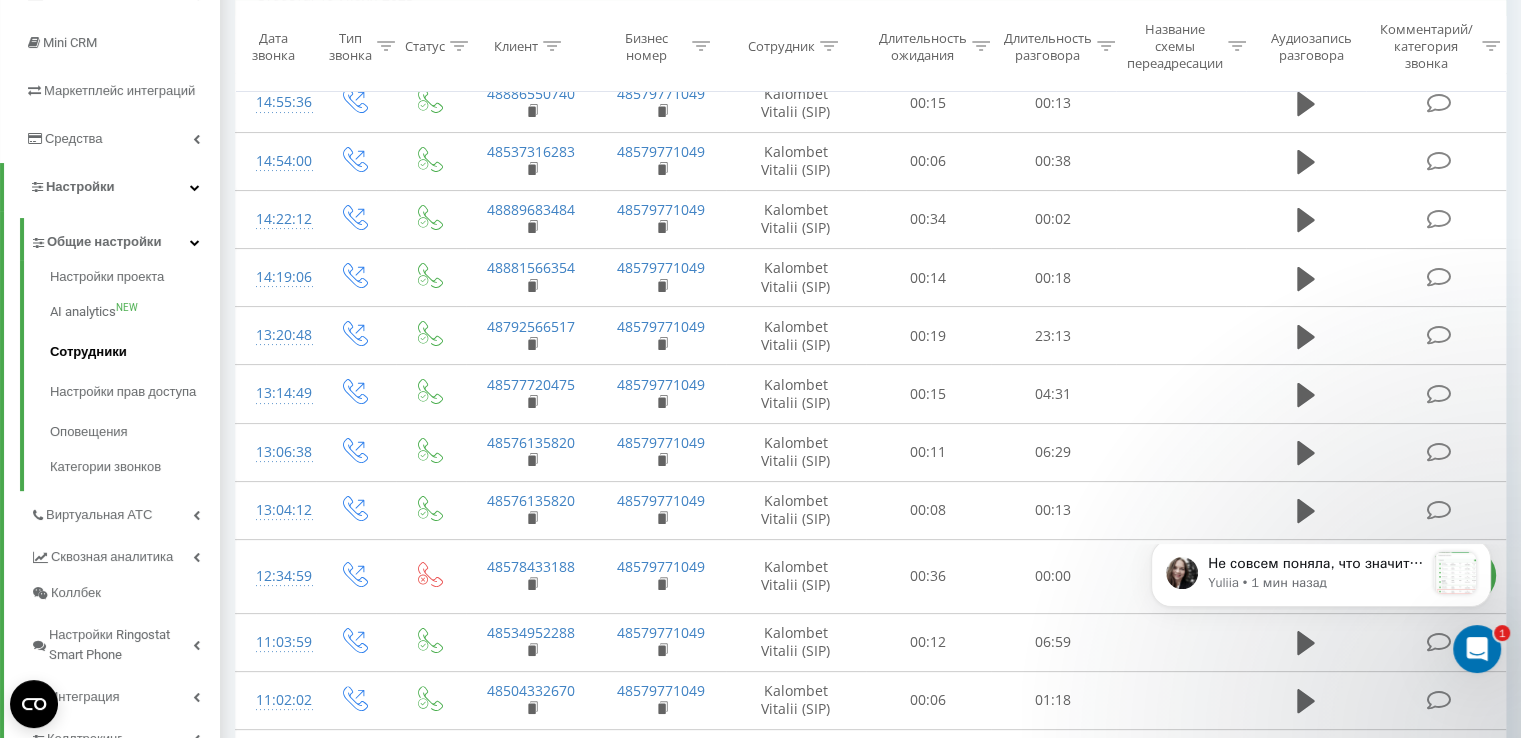 click on "Сотрудники" at bounding box center [135, 352] 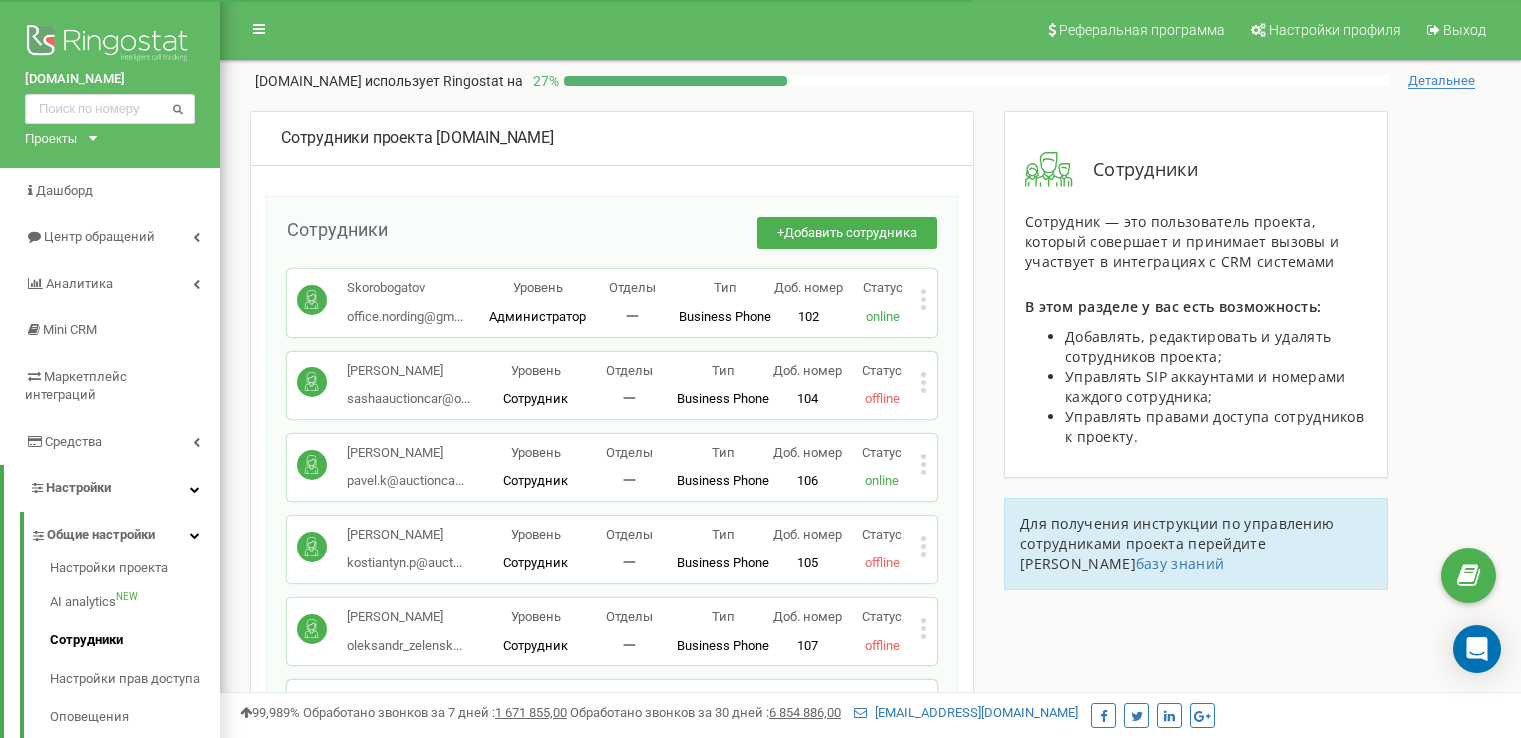 scroll, scrollTop: 0, scrollLeft: 0, axis: both 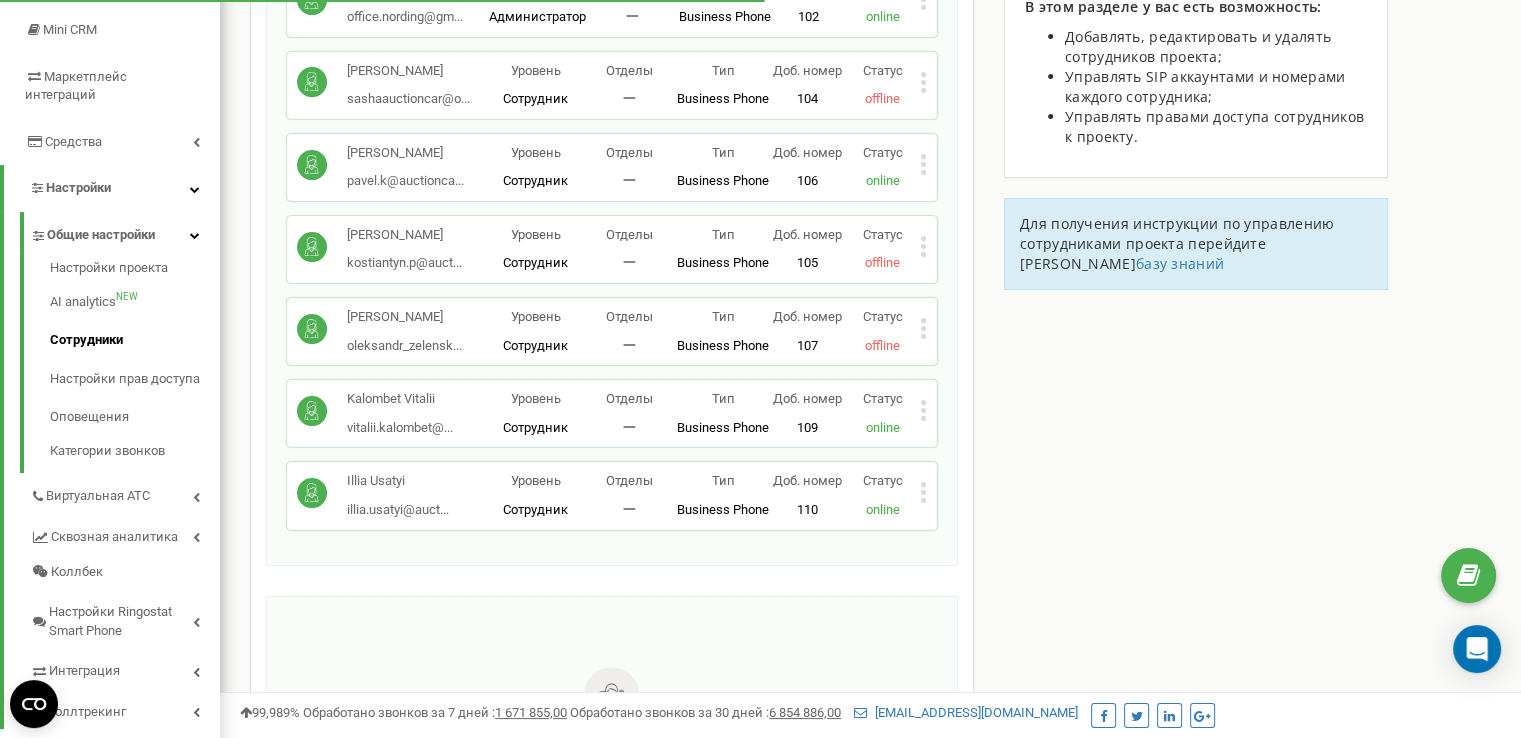 click on "Статус" at bounding box center [882, 481] 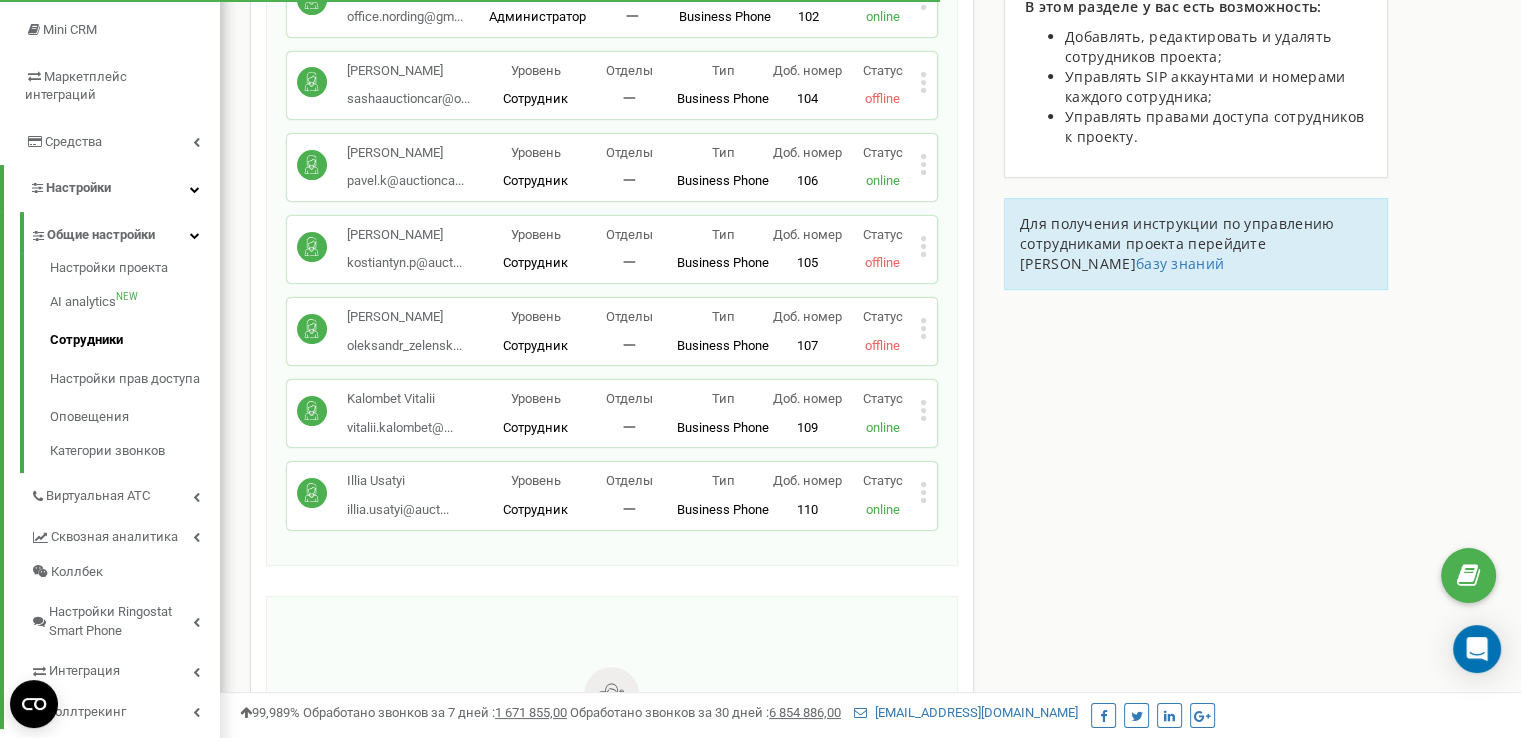 click 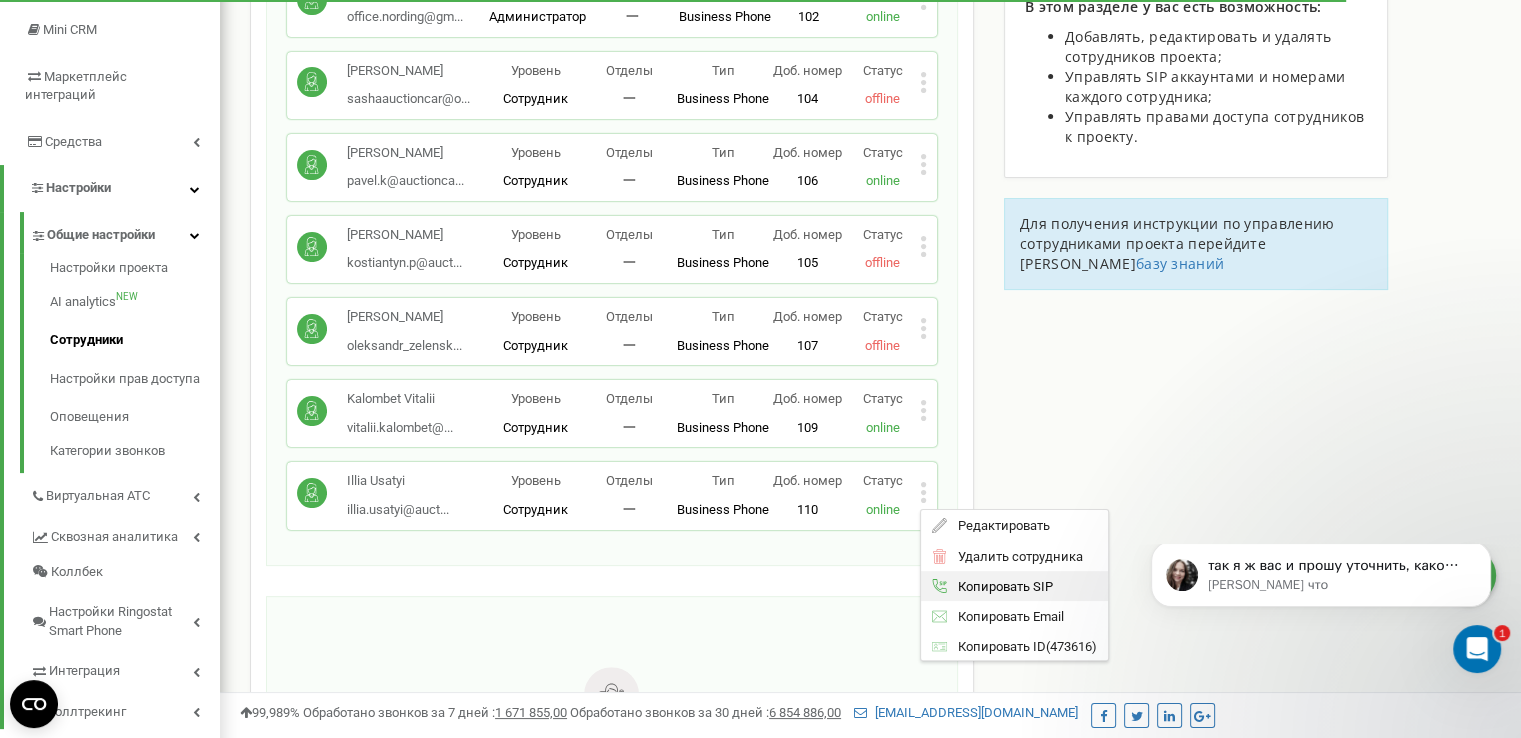 scroll, scrollTop: 0, scrollLeft: 0, axis: both 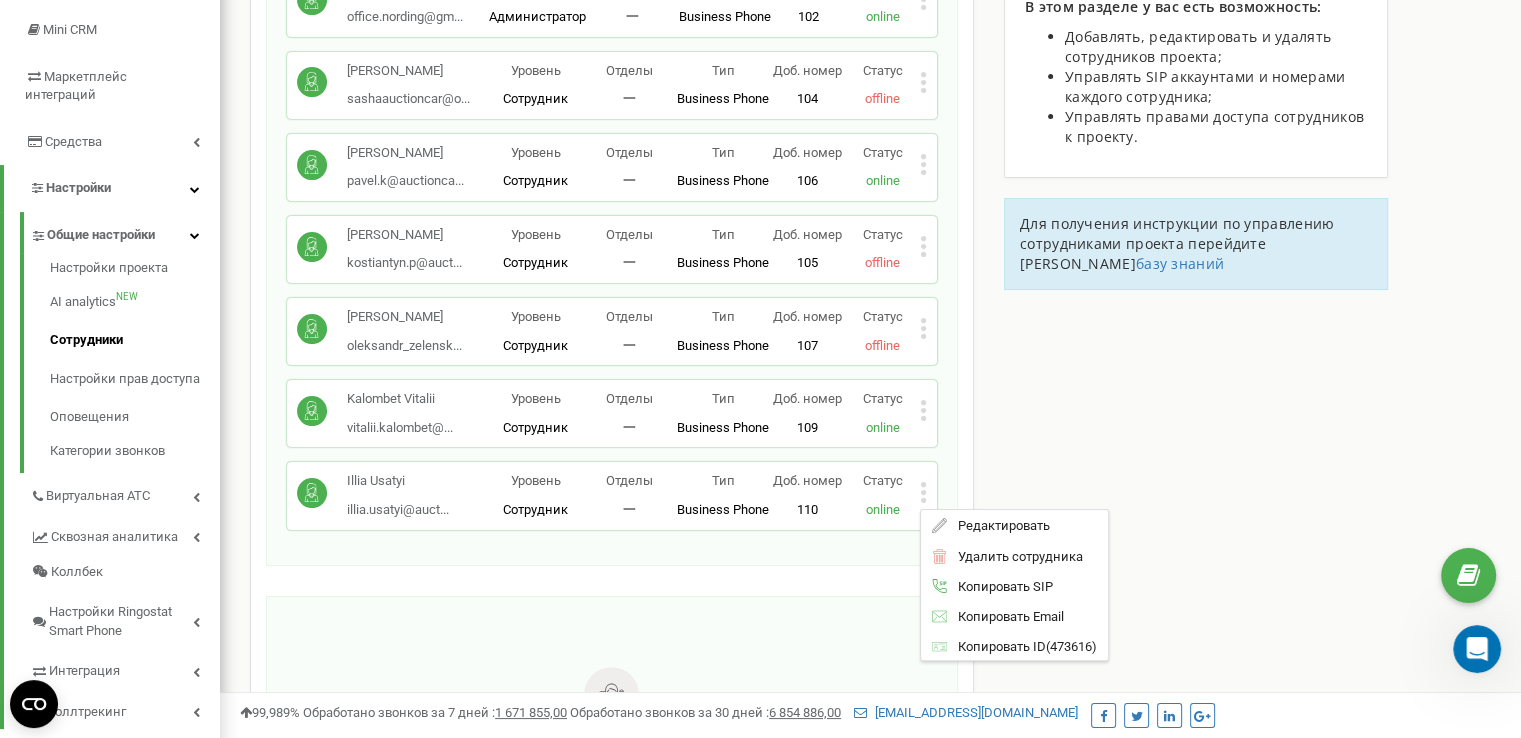 click 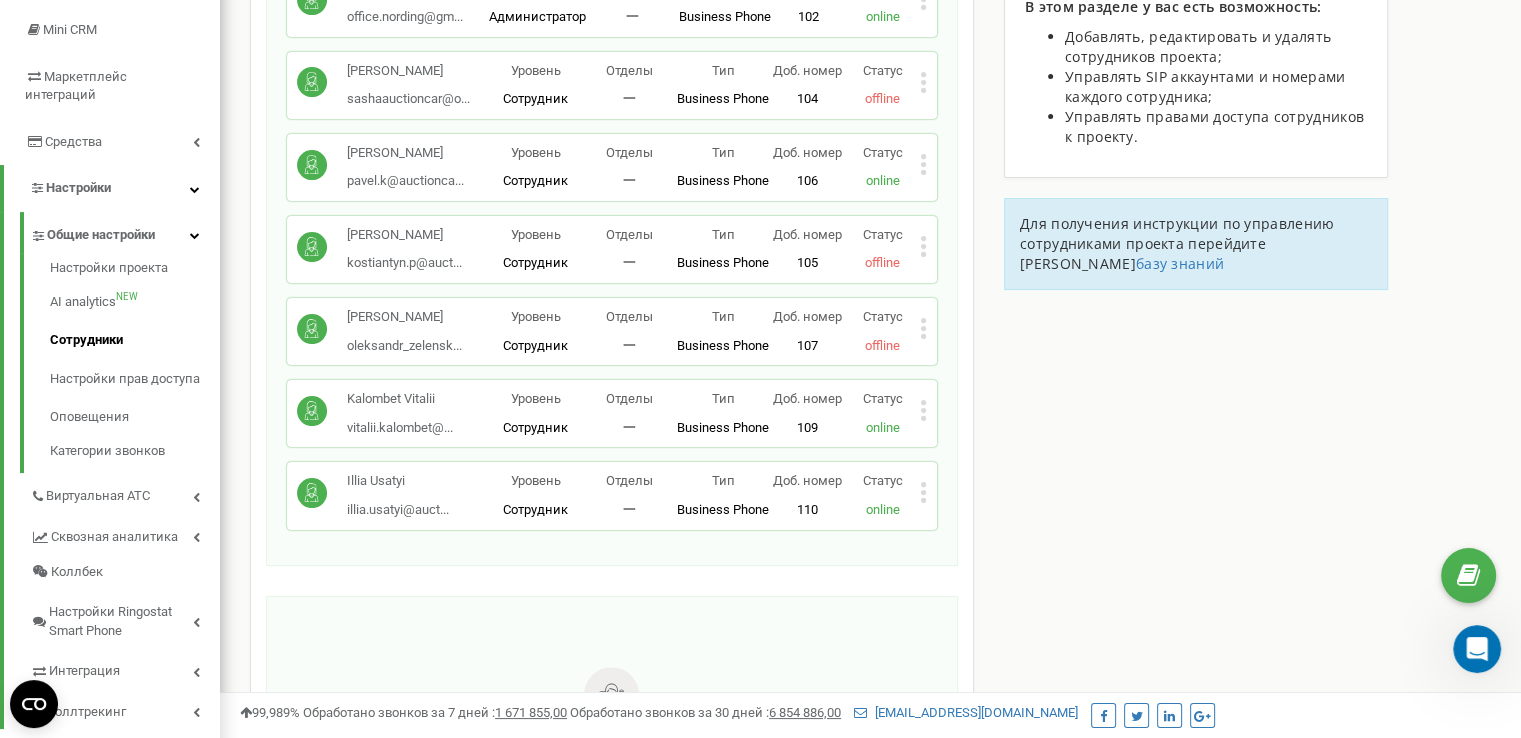 click 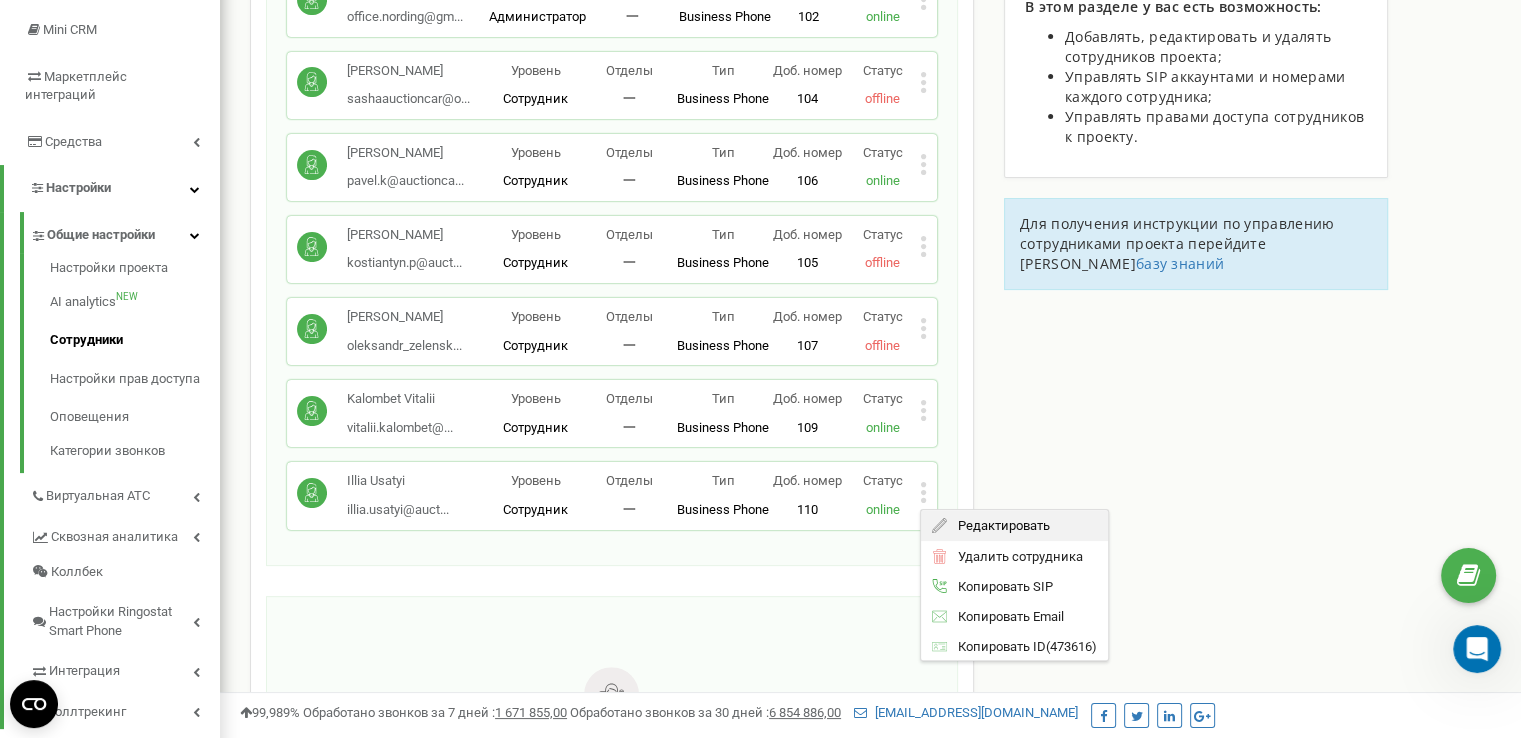 click on "Редактировать" at bounding box center (998, 525) 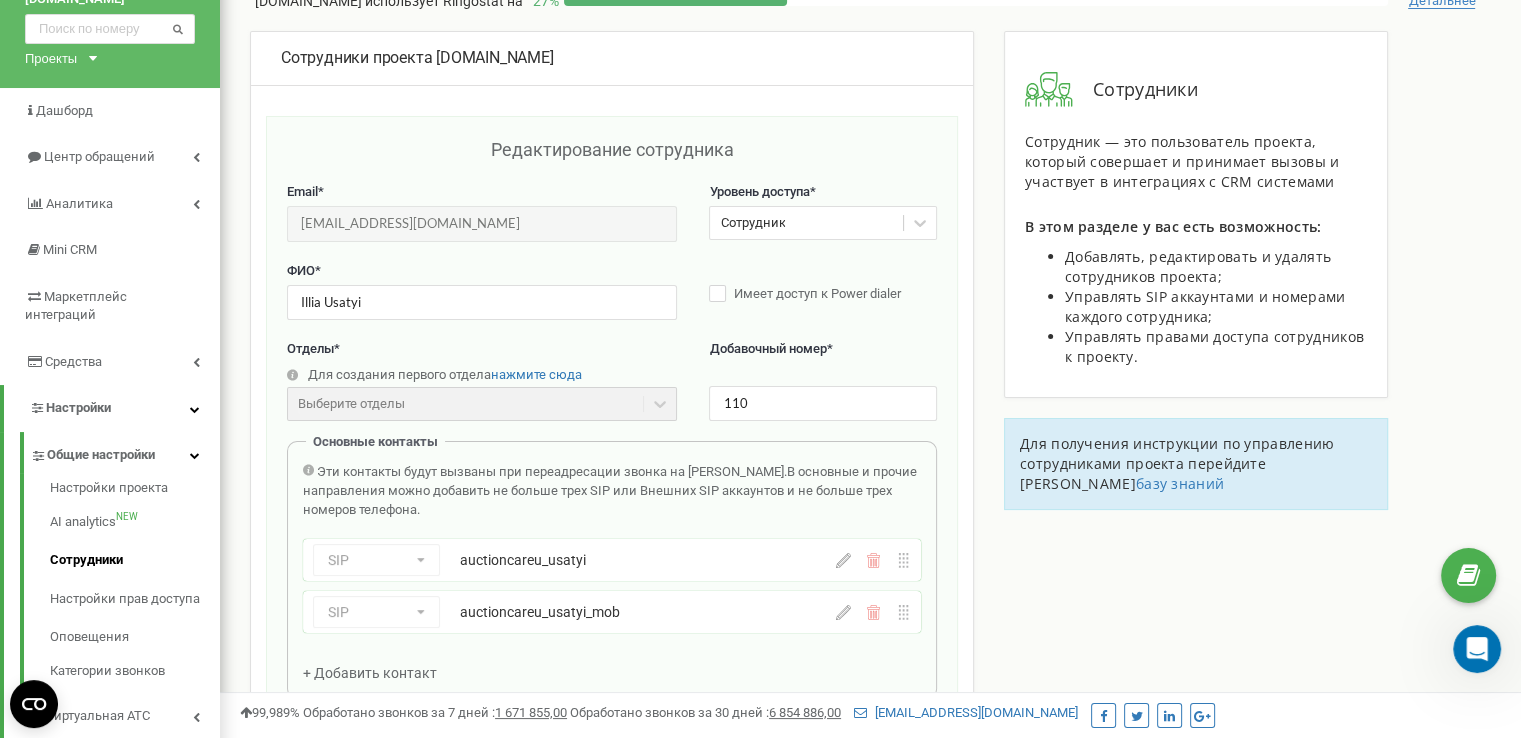 scroll, scrollTop: 0, scrollLeft: 0, axis: both 